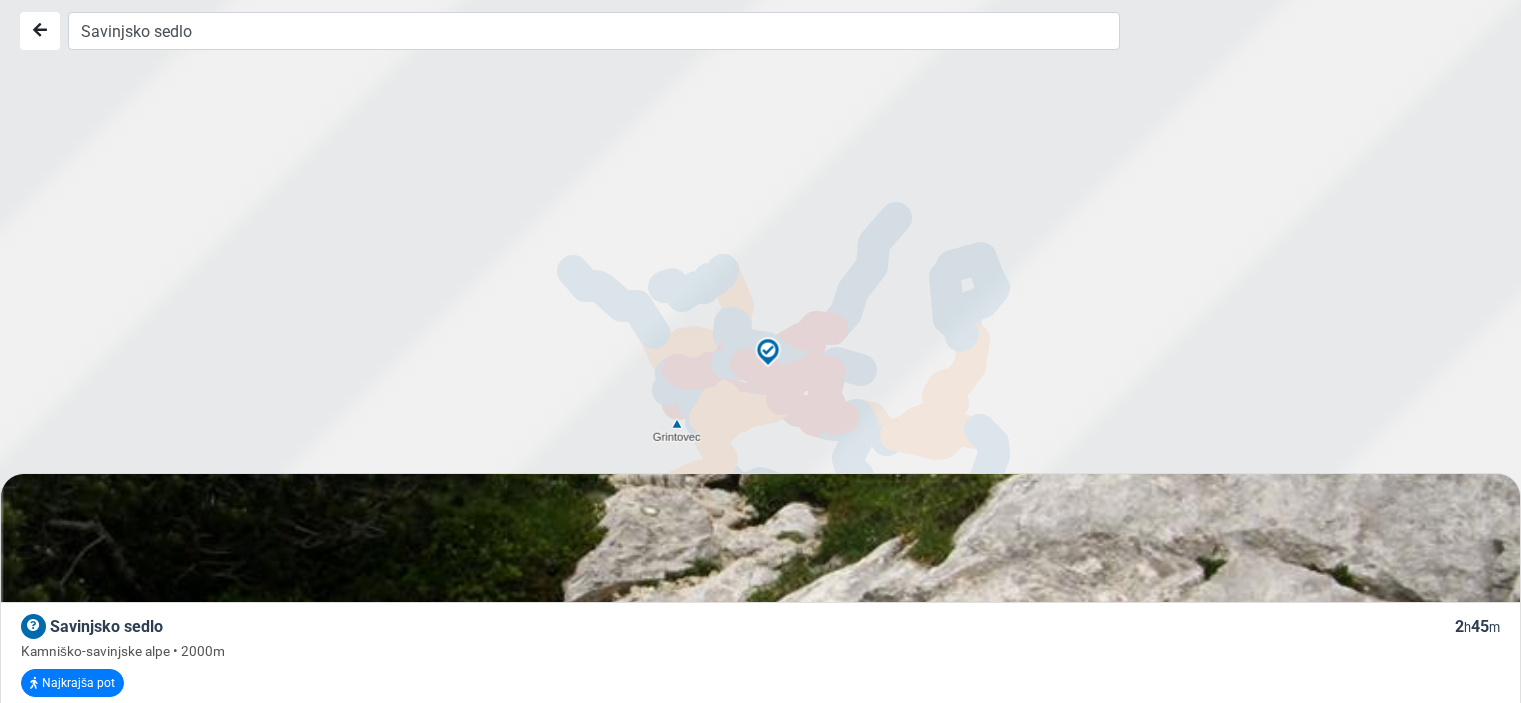 scroll, scrollTop: 0, scrollLeft: 0, axis: both 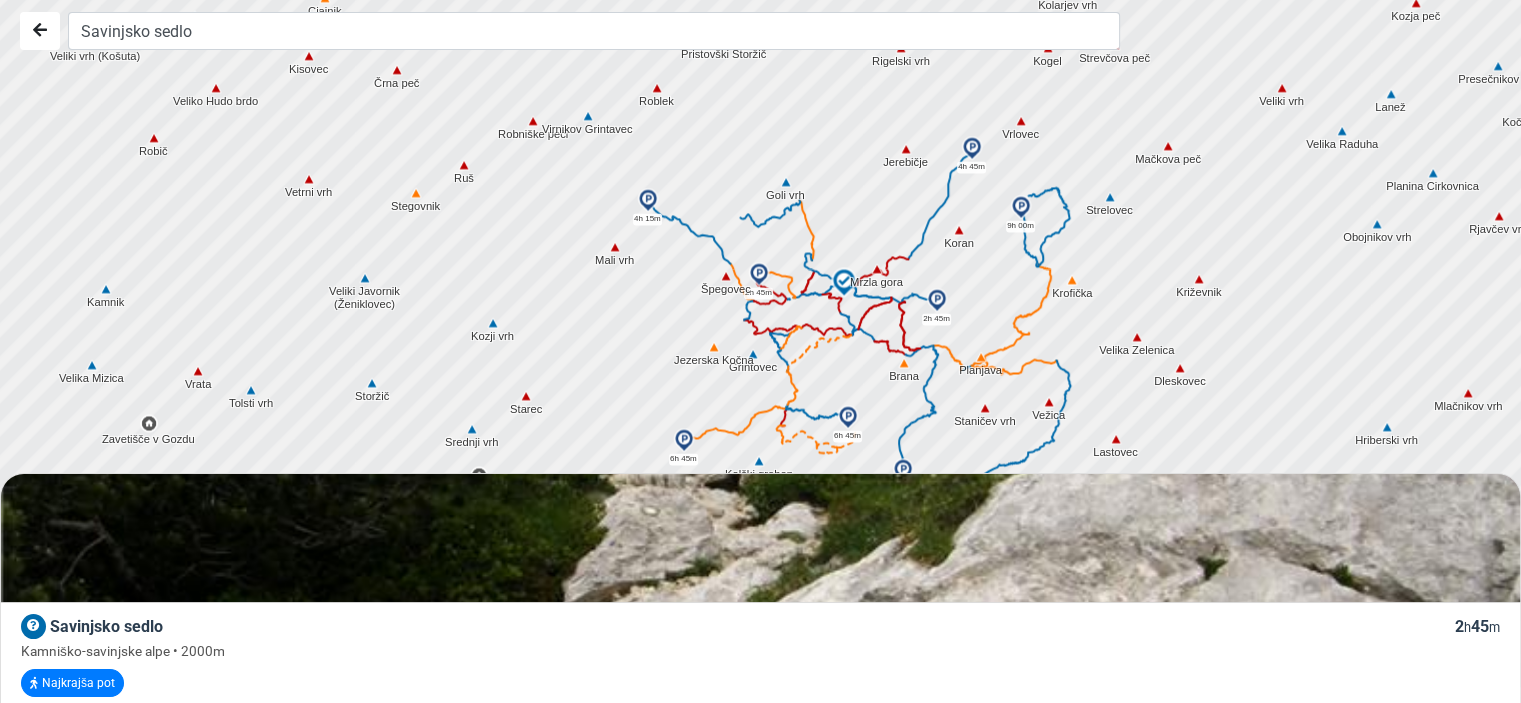 drag, startPoint x: 803, startPoint y: 352, endPoint x: 896, endPoint y: 263, distance: 128.72452 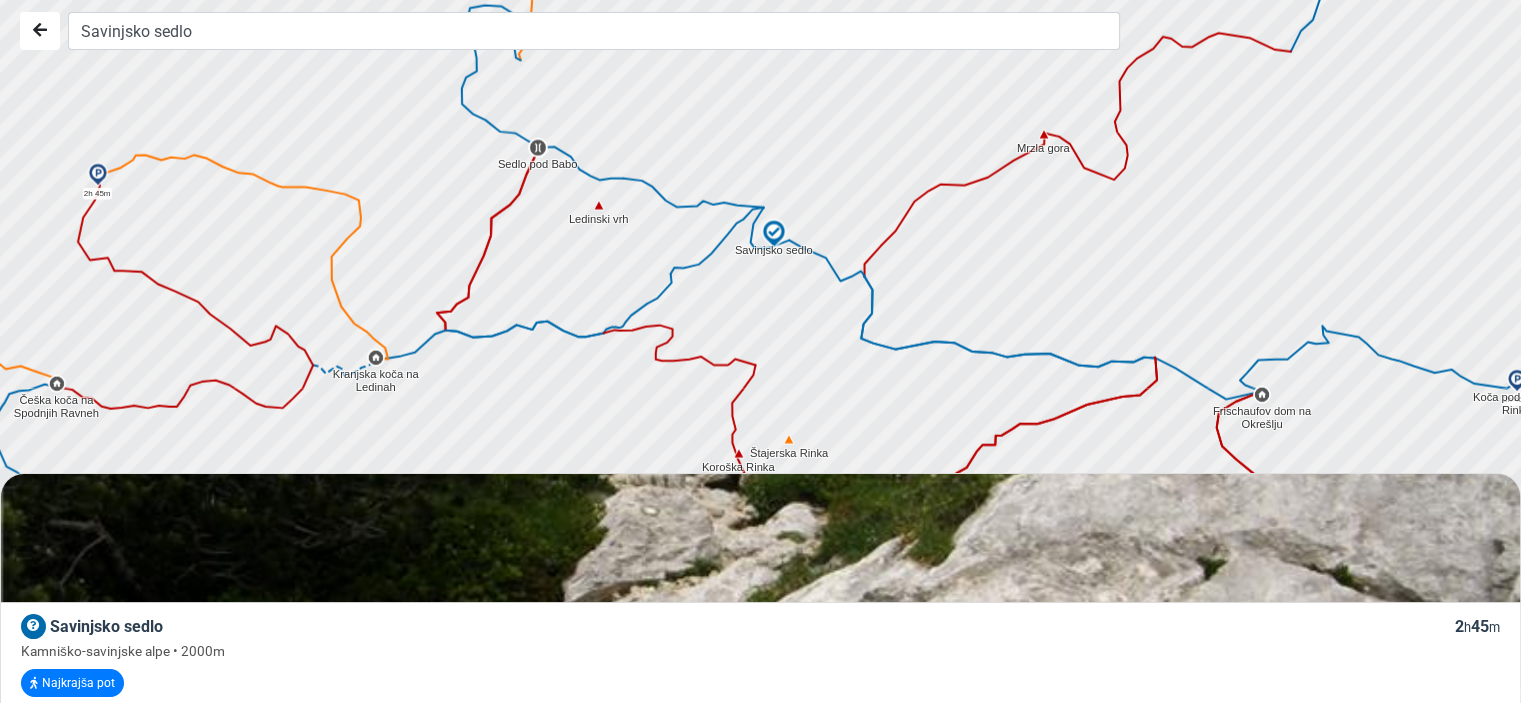 drag, startPoint x: 784, startPoint y: 251, endPoint x: 824, endPoint y: 349, distance: 105.848946 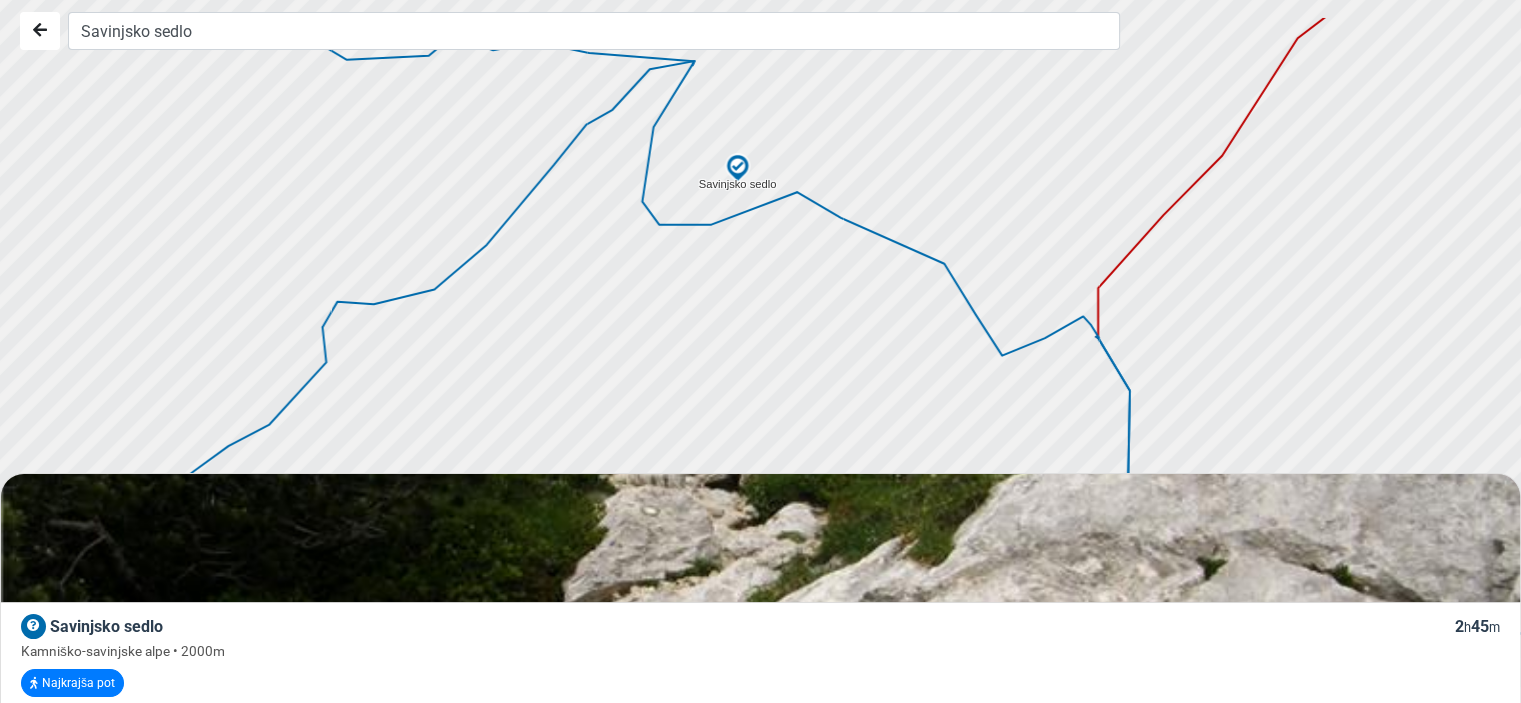 drag, startPoint x: 740, startPoint y: 303, endPoint x: 697, endPoint y: 431, distance: 135.02963 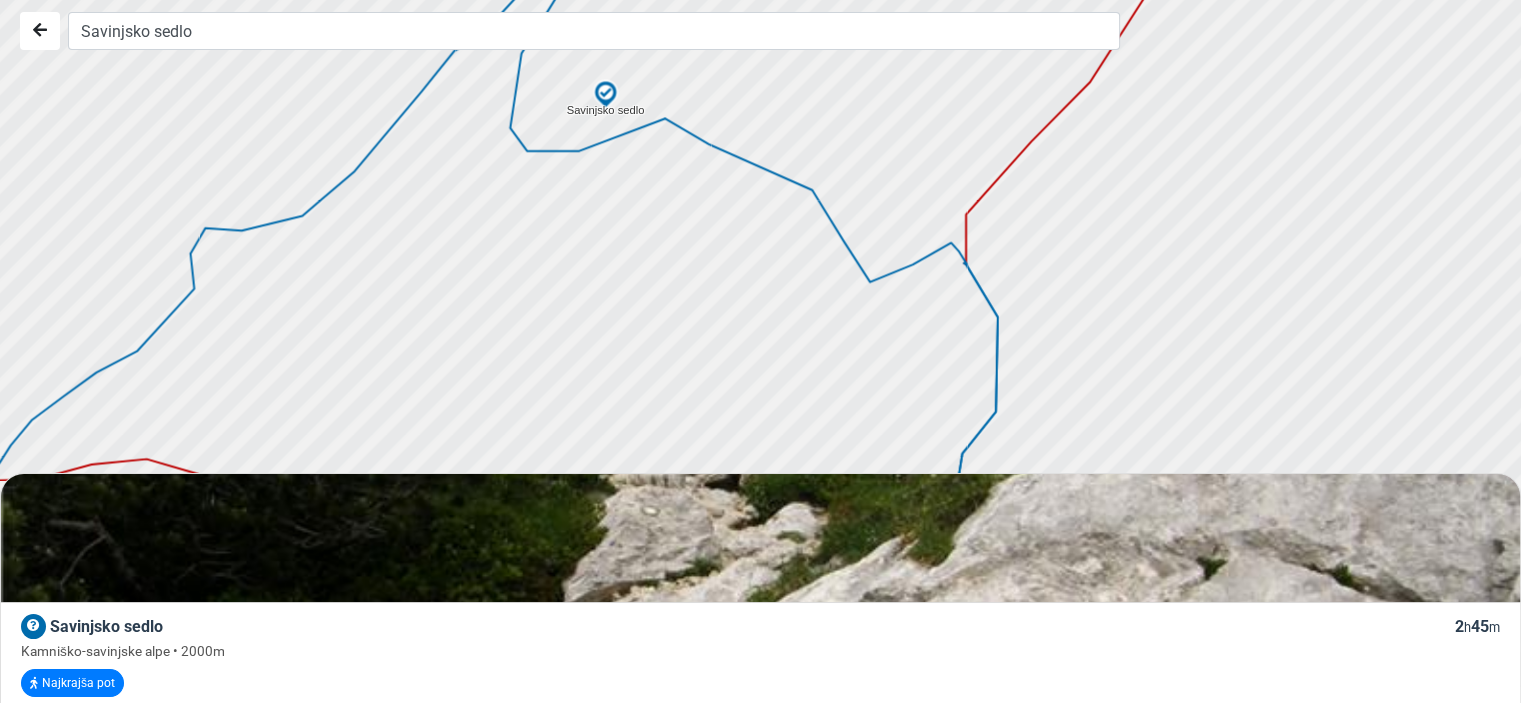 drag, startPoint x: 792, startPoint y: 255, endPoint x: 728, endPoint y: 212, distance: 77.10383 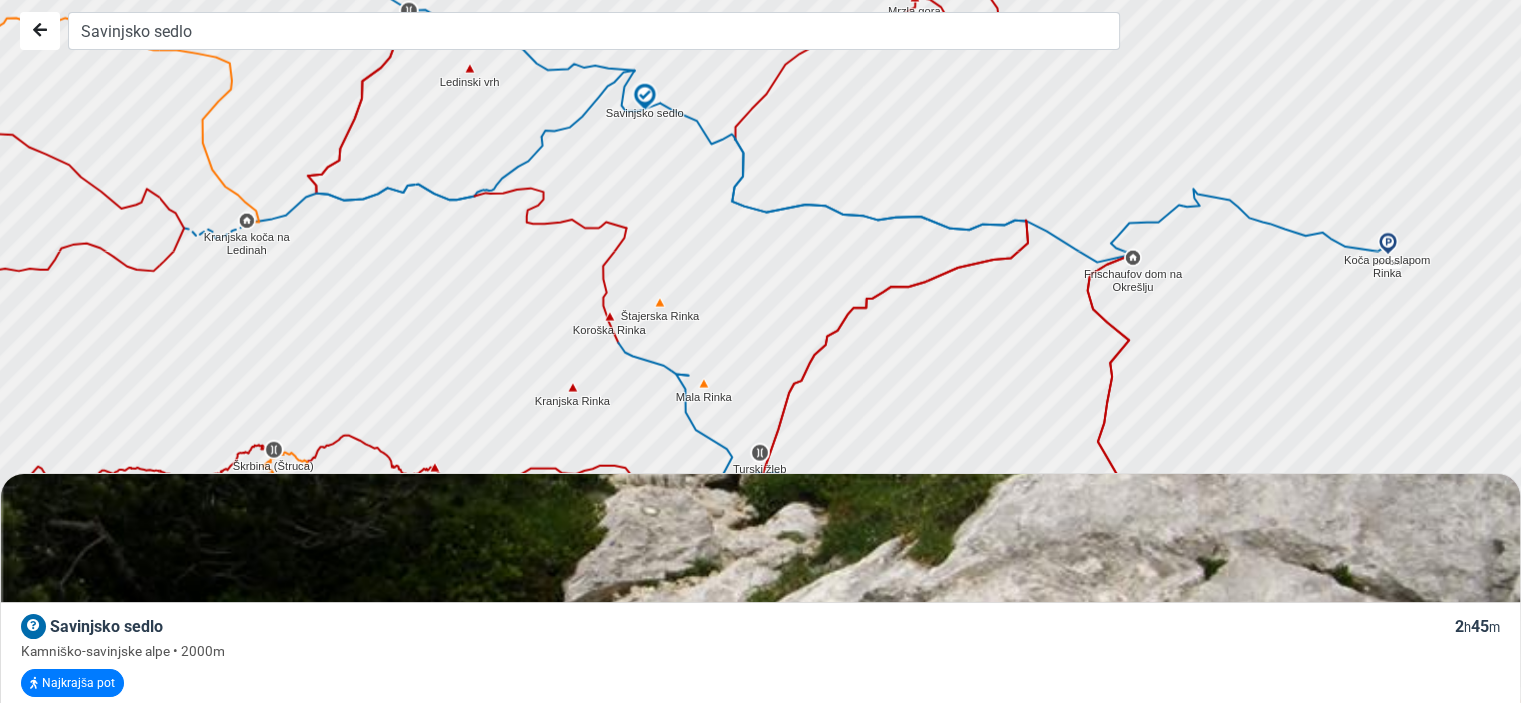 drag, startPoint x: 780, startPoint y: 347, endPoint x: 683, endPoint y: 218, distance: 161.40013 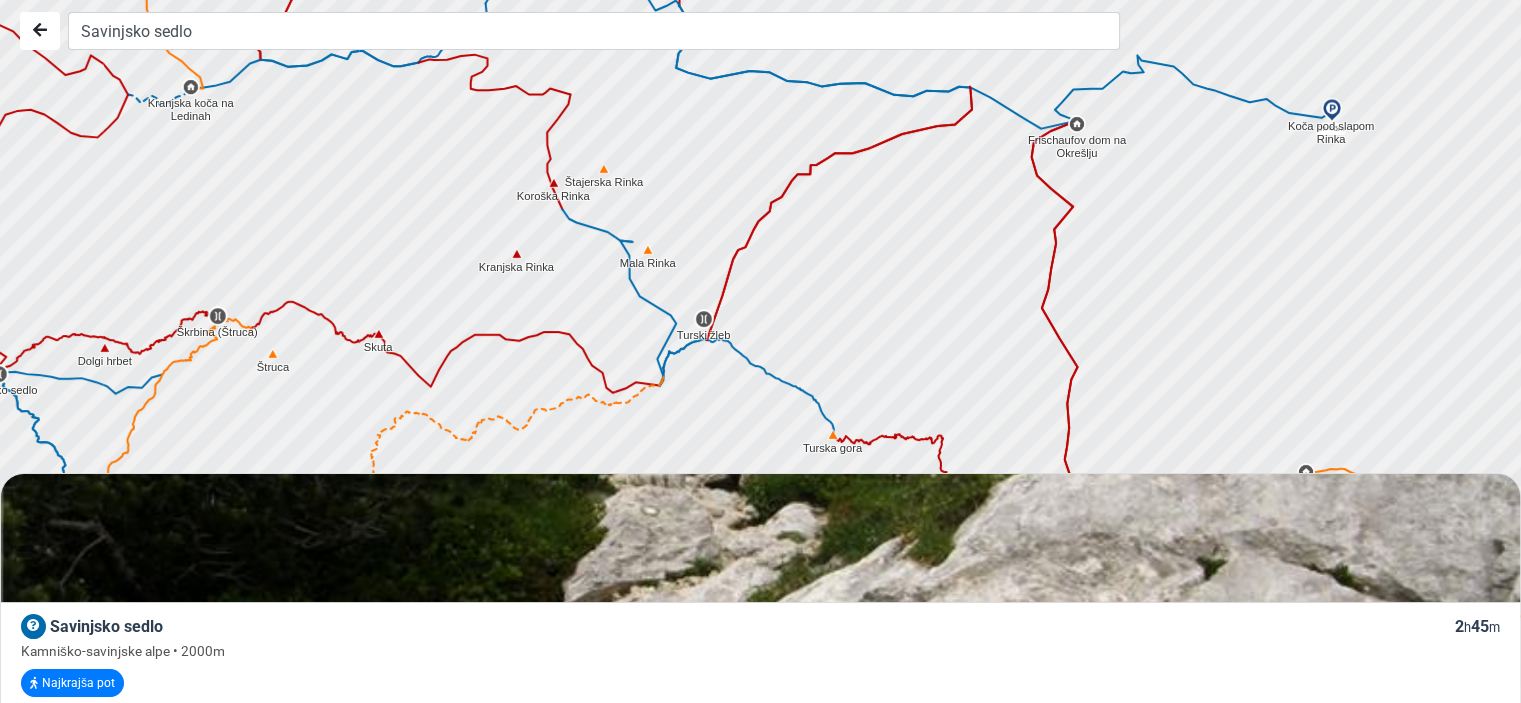 drag, startPoint x: 757, startPoint y: 383, endPoint x: 701, endPoint y: 245, distance: 148.92952 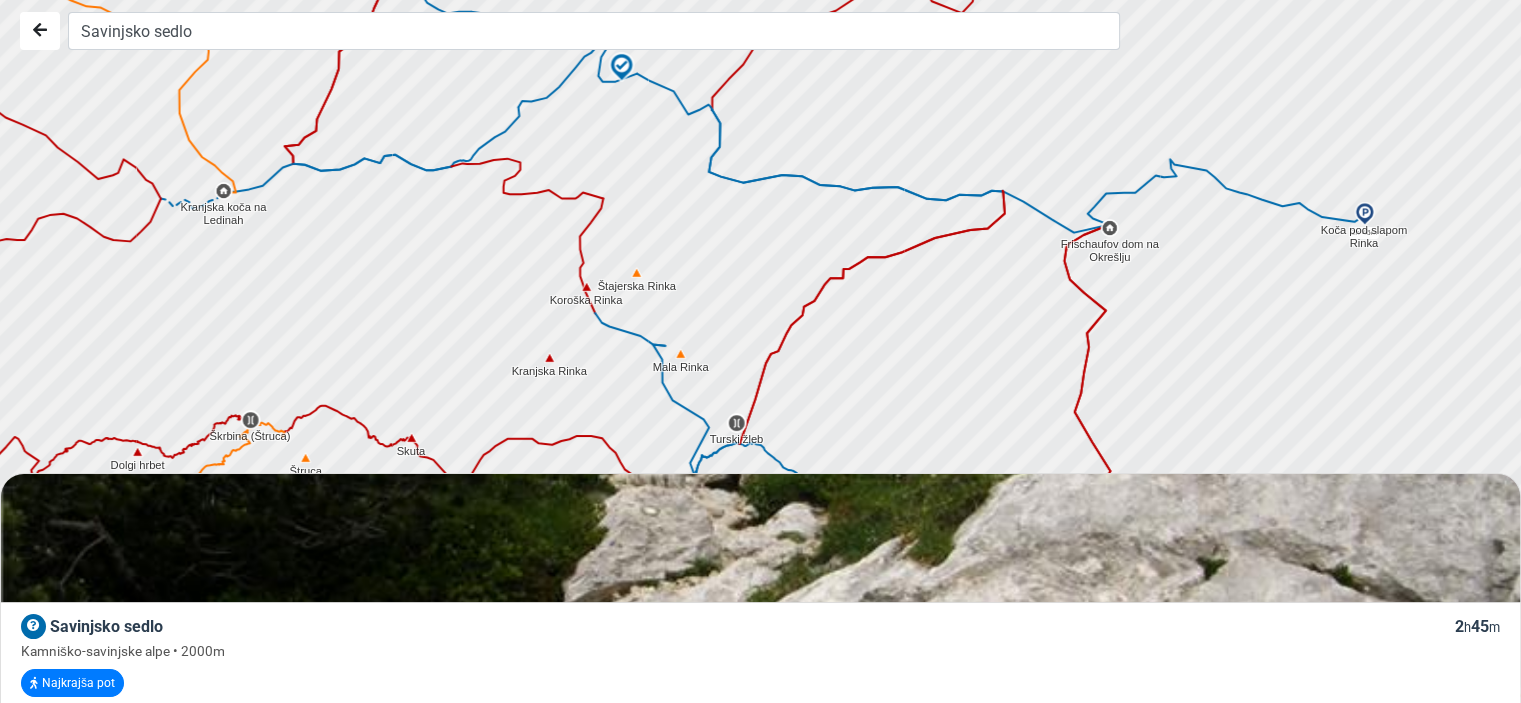 drag, startPoint x: 674, startPoint y: 151, endPoint x: 707, endPoint y: 259, distance: 112.929184 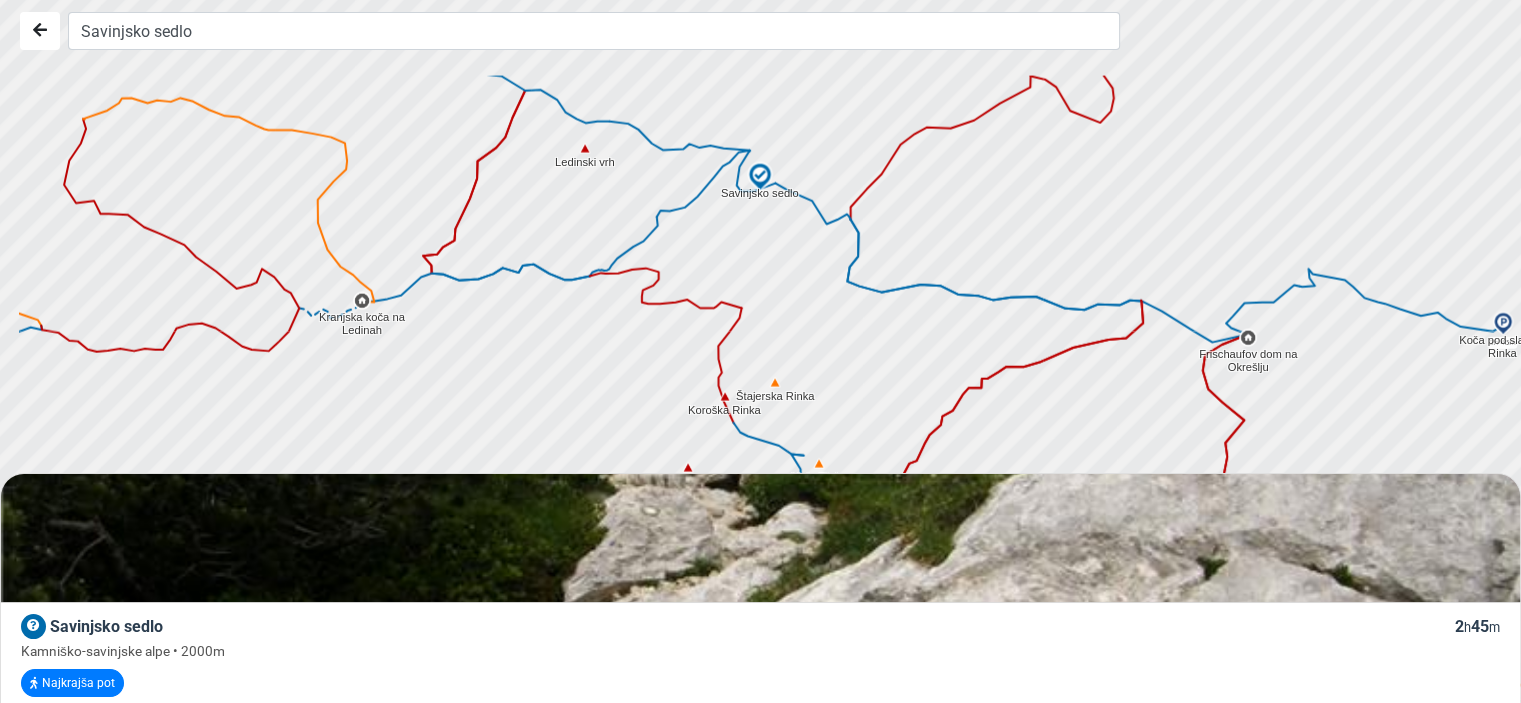 drag, startPoint x: 706, startPoint y: 228, endPoint x: 845, endPoint y: 343, distance: 180.4051 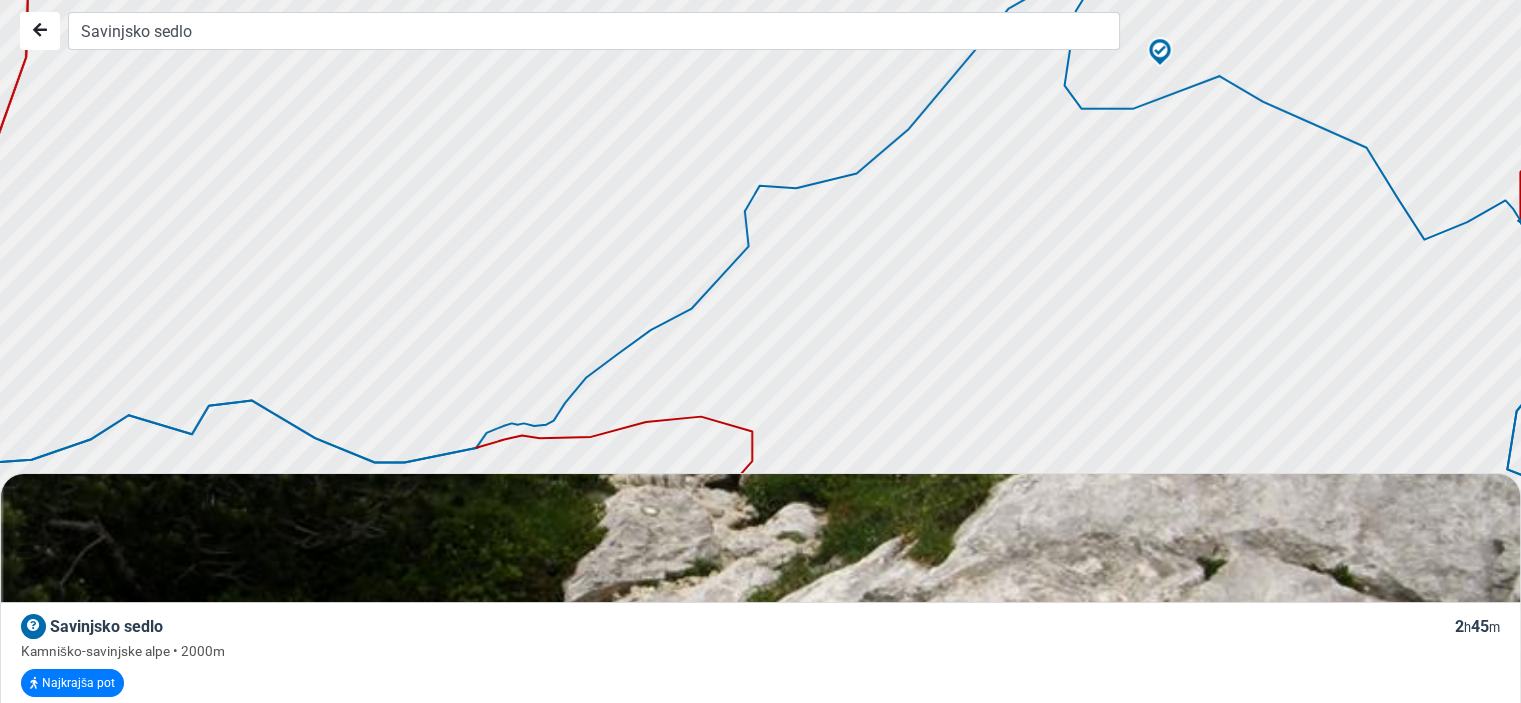 drag, startPoint x: 584, startPoint y: 196, endPoint x: 856, endPoint y: 400, distance: 340 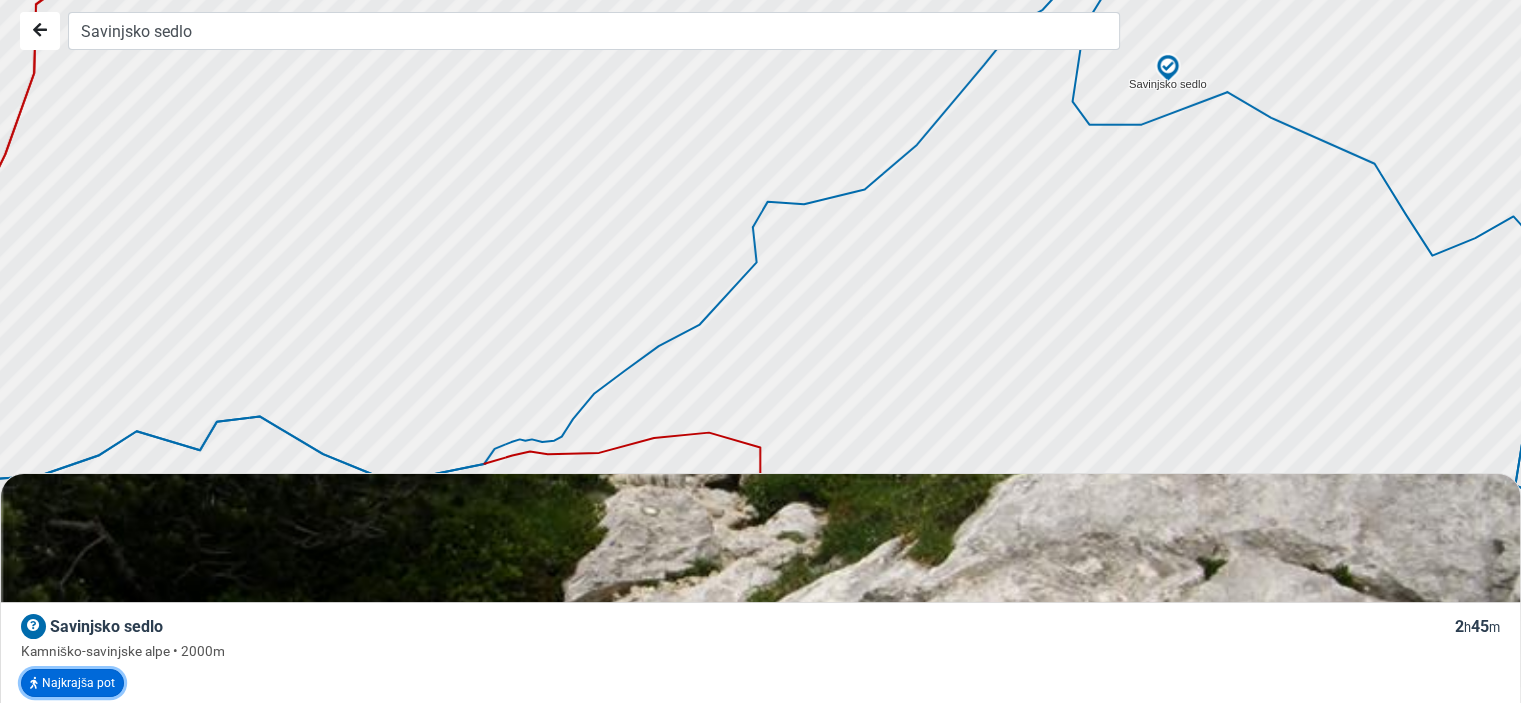 click on "Najkrajša pot" at bounding box center (72, 683) 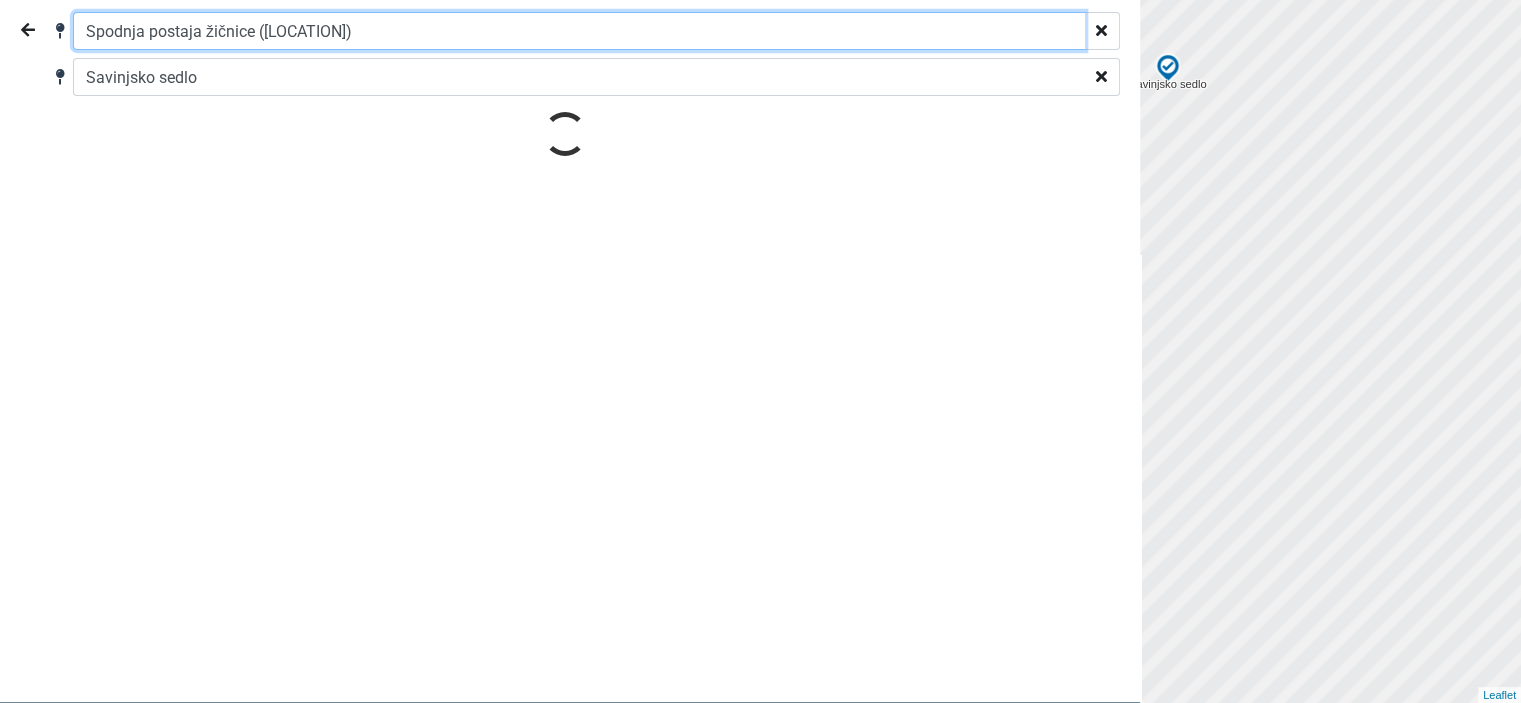 click on "Spodnja postaja žičnice ([LOCATION])" at bounding box center [579, 31] 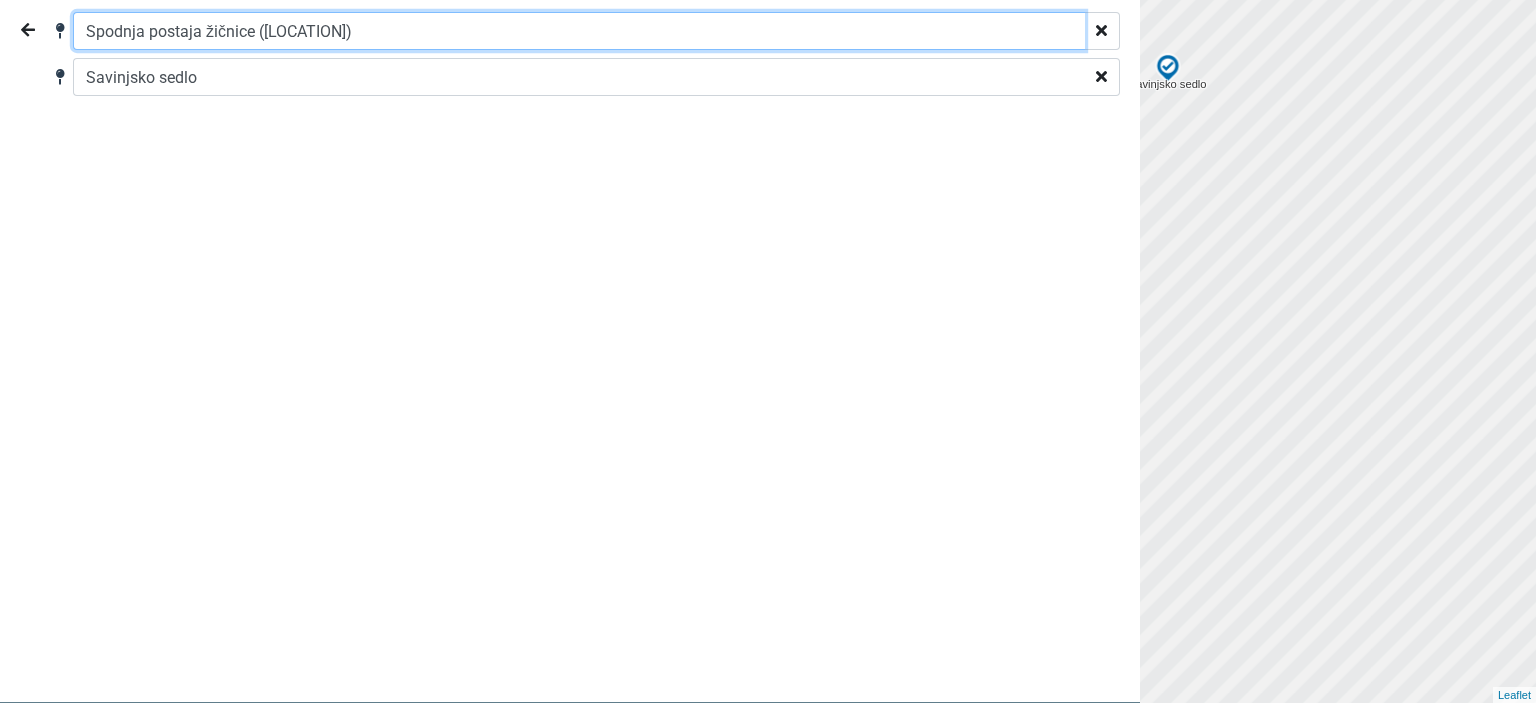 drag, startPoint x: 336, startPoint y: 26, endPoint x: 0, endPoint y: 40, distance: 336.29153 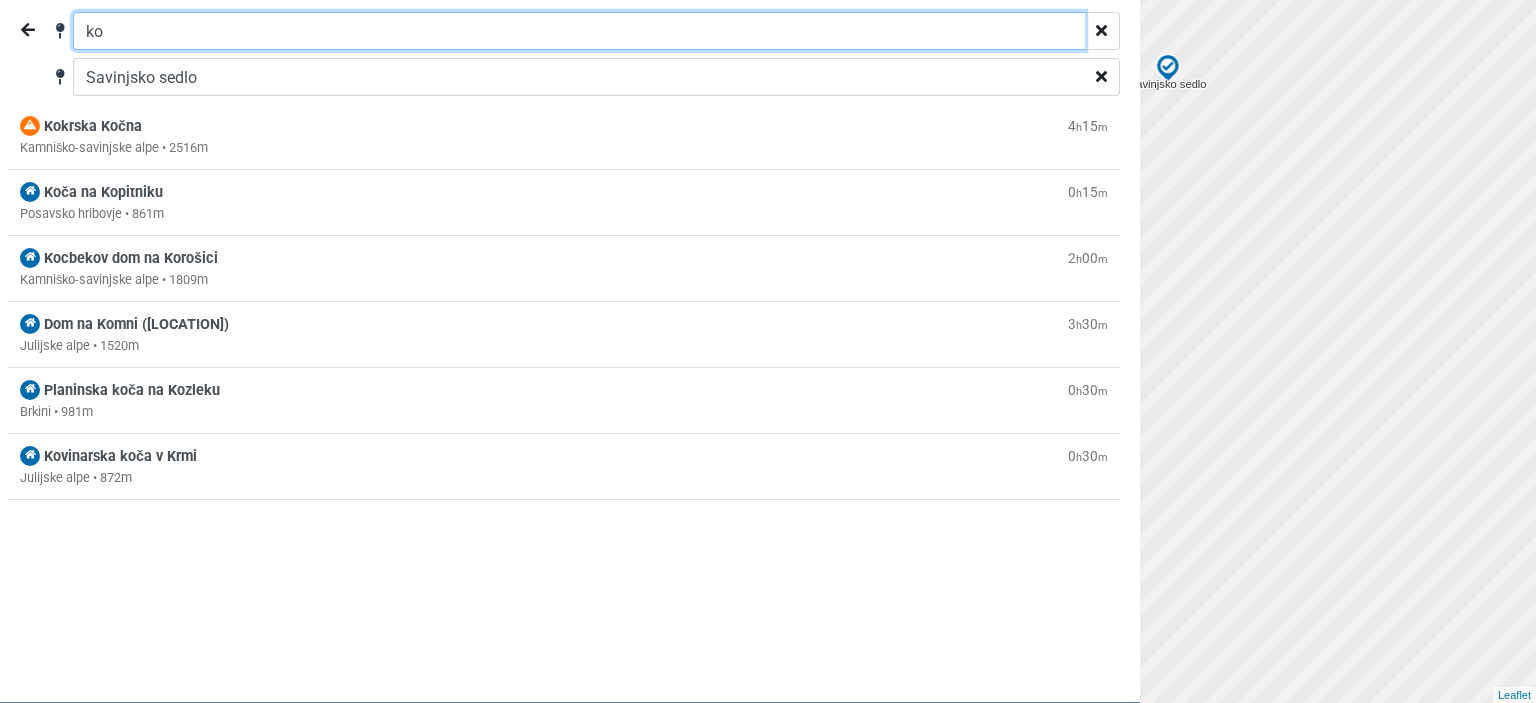 type on "k" 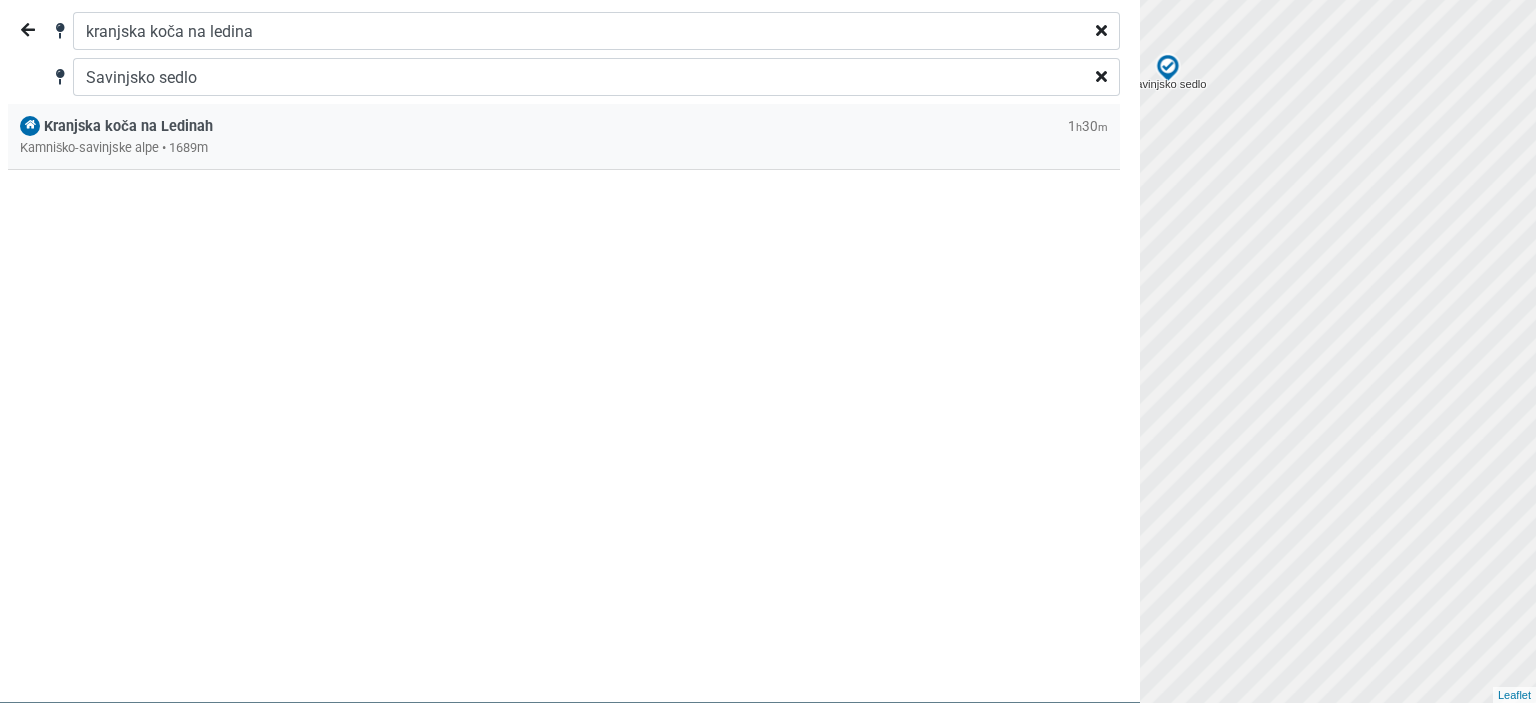 click on "Kamniško-savinjske alpe • 1689m" at bounding box center [564, 147] 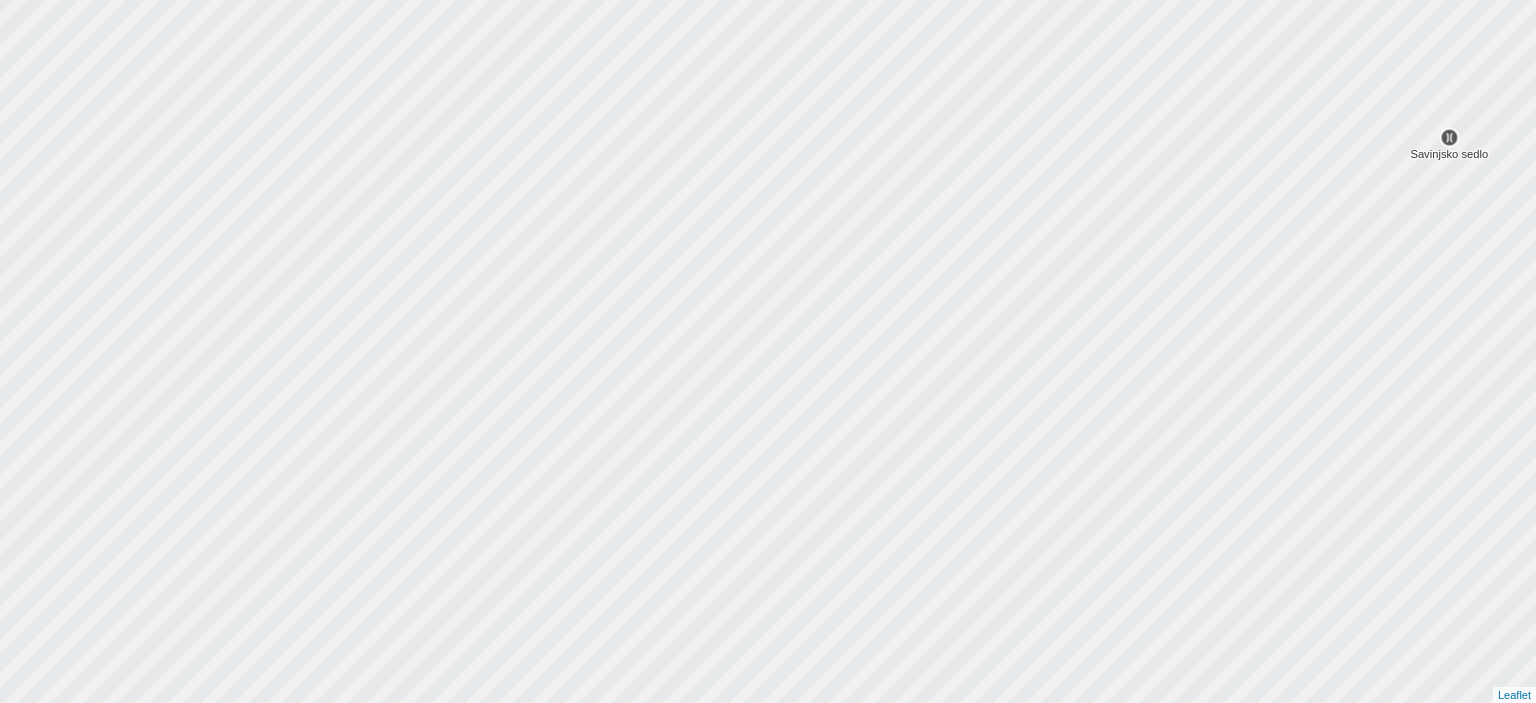 drag, startPoint x: 668, startPoint y: 345, endPoint x: 954, endPoint y: 415, distance: 294.44183 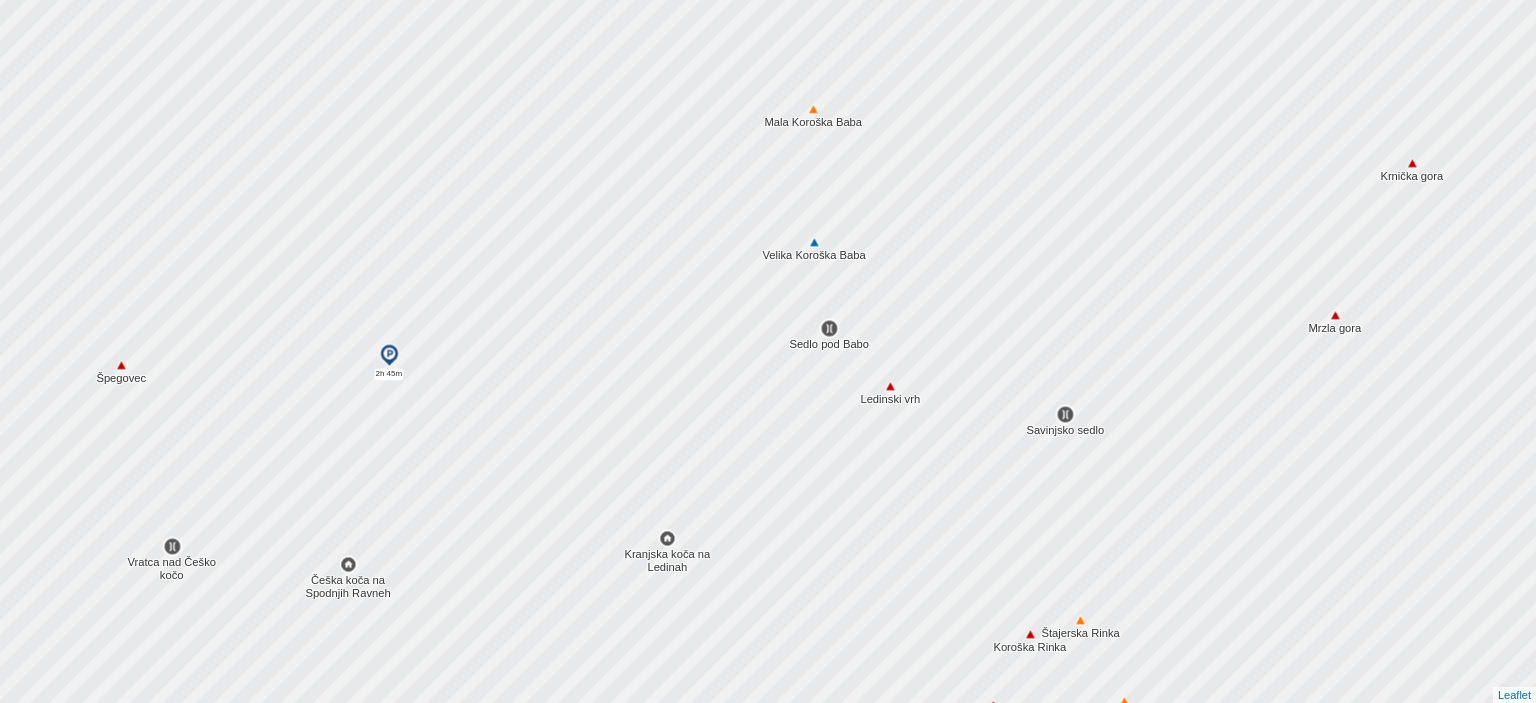 drag, startPoint x: 588, startPoint y: 441, endPoint x: 513, endPoint y: 548, distance: 130.66751 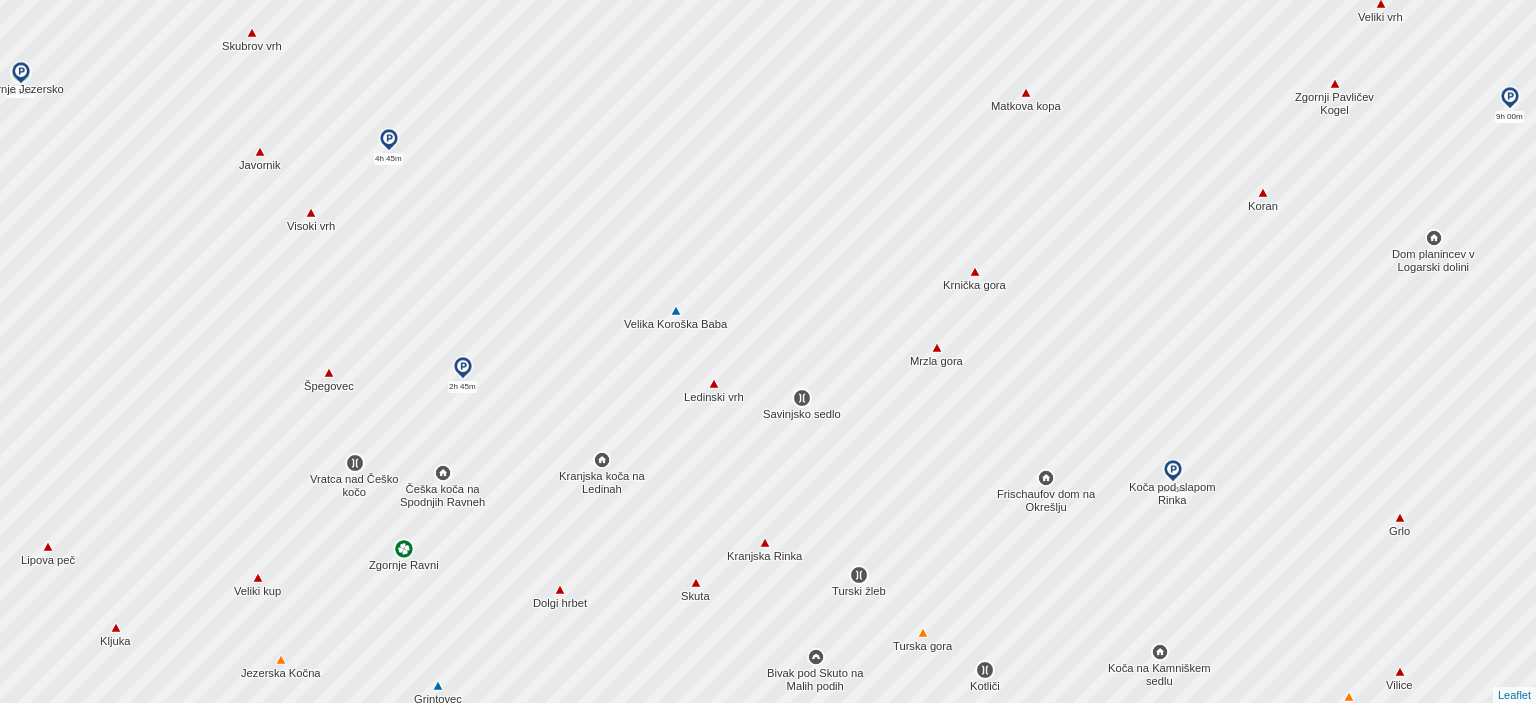 click at bounding box center (389, 140) 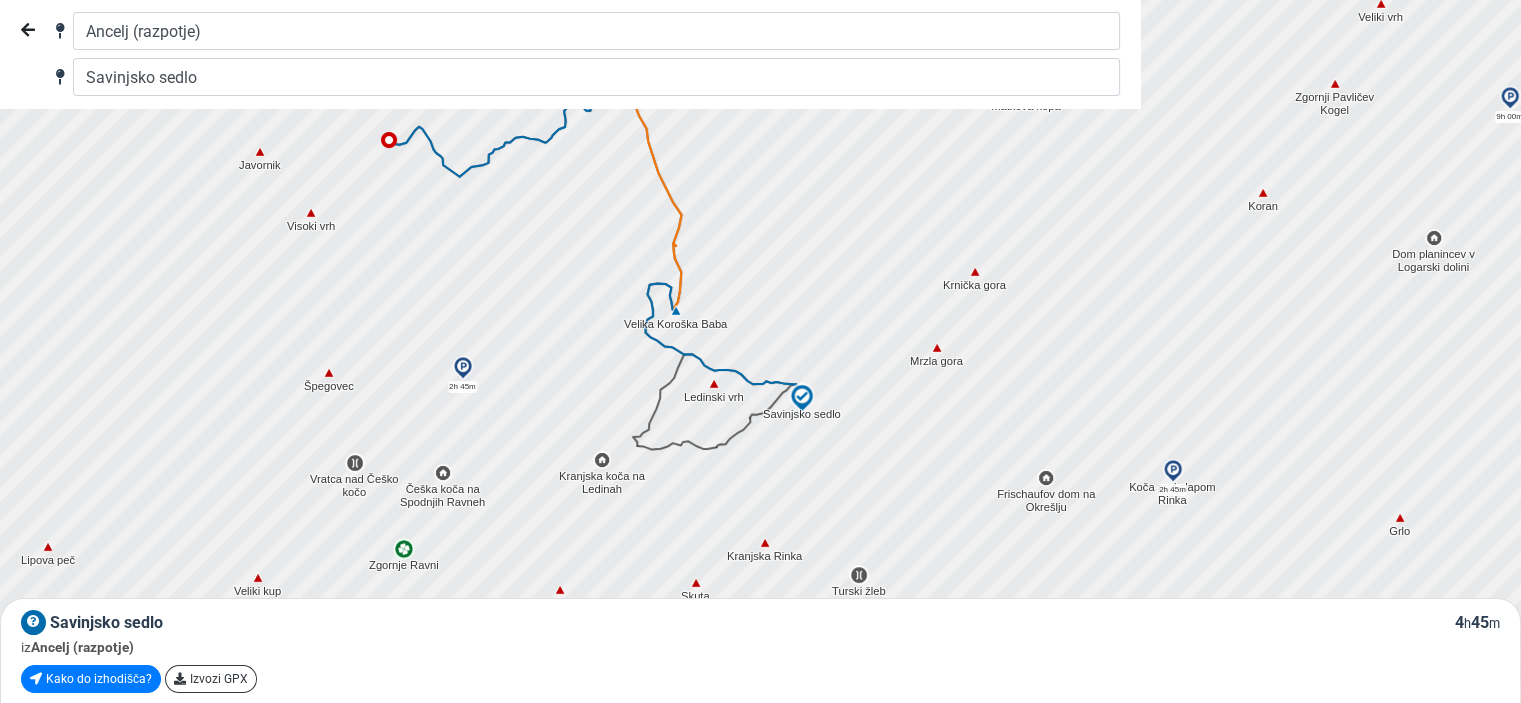 click at bounding box center [767, 352] 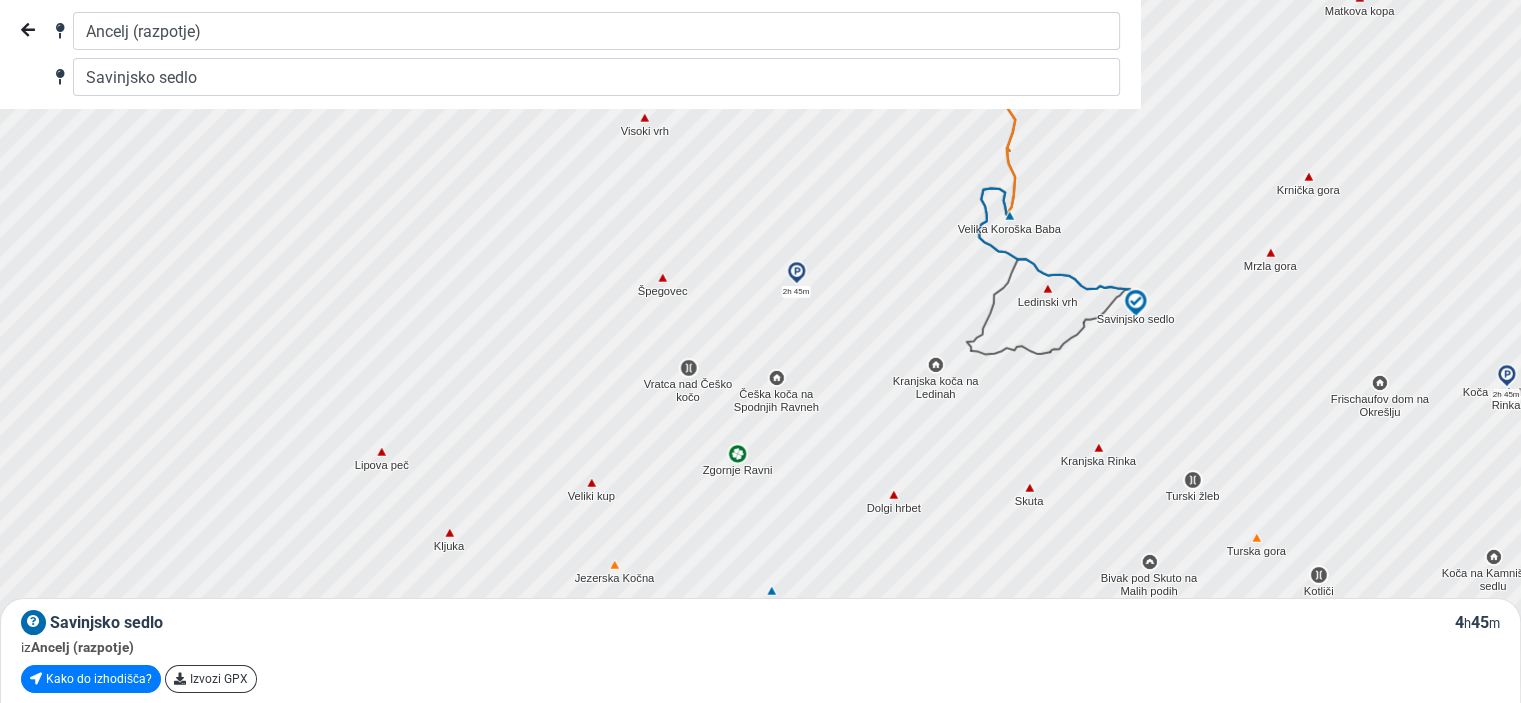 drag, startPoint x: 525, startPoint y: 403, endPoint x: 859, endPoint y: 307, distance: 347.52267 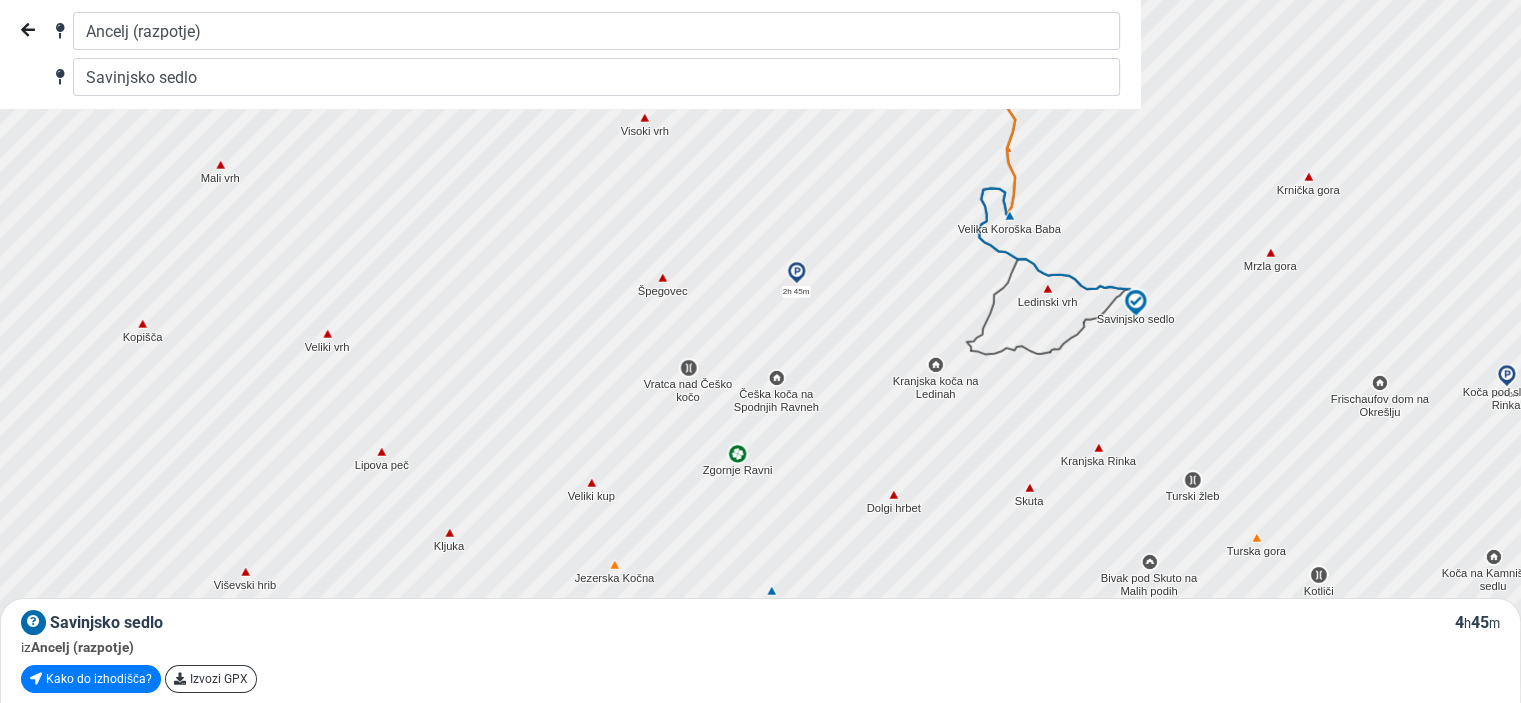click at bounding box center (767, 352) 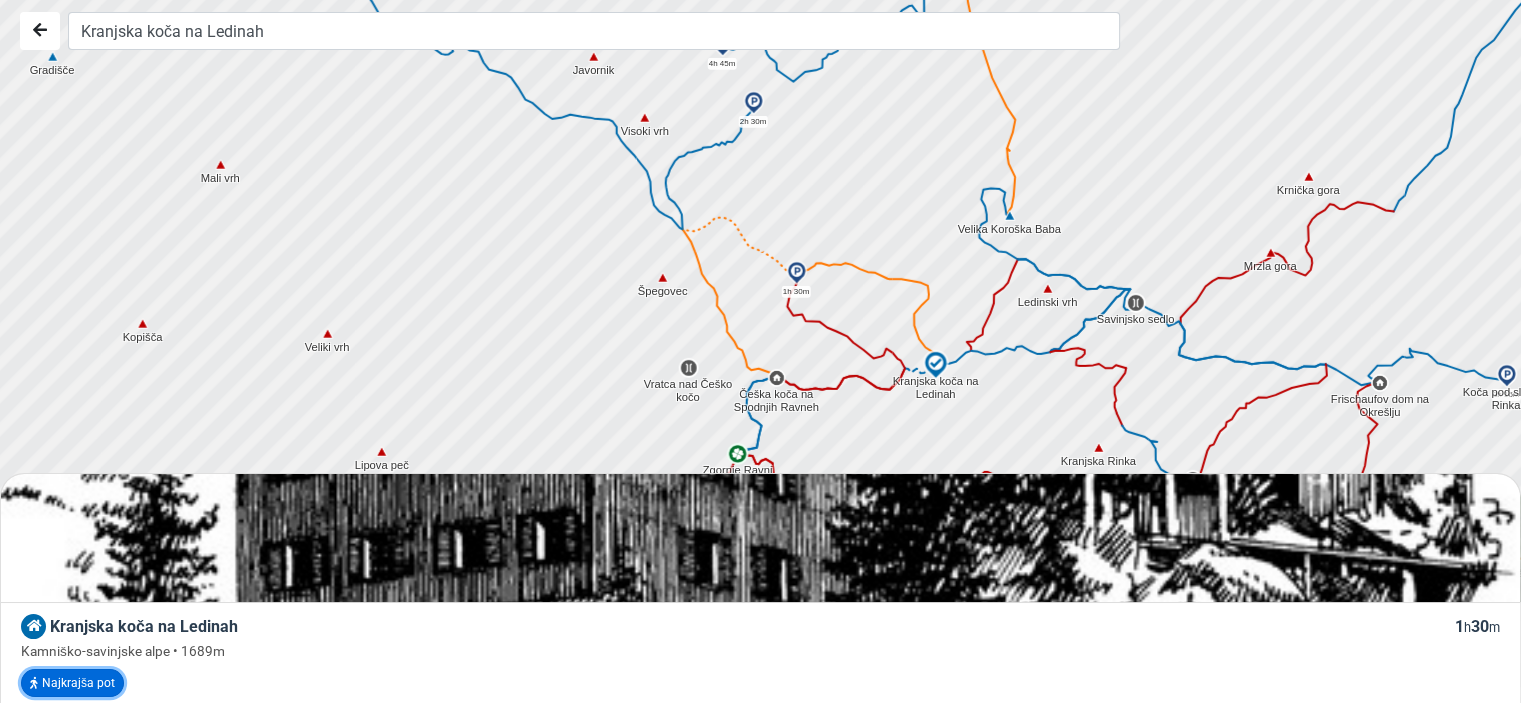 click on "Najkrajša pot" at bounding box center (72, 683) 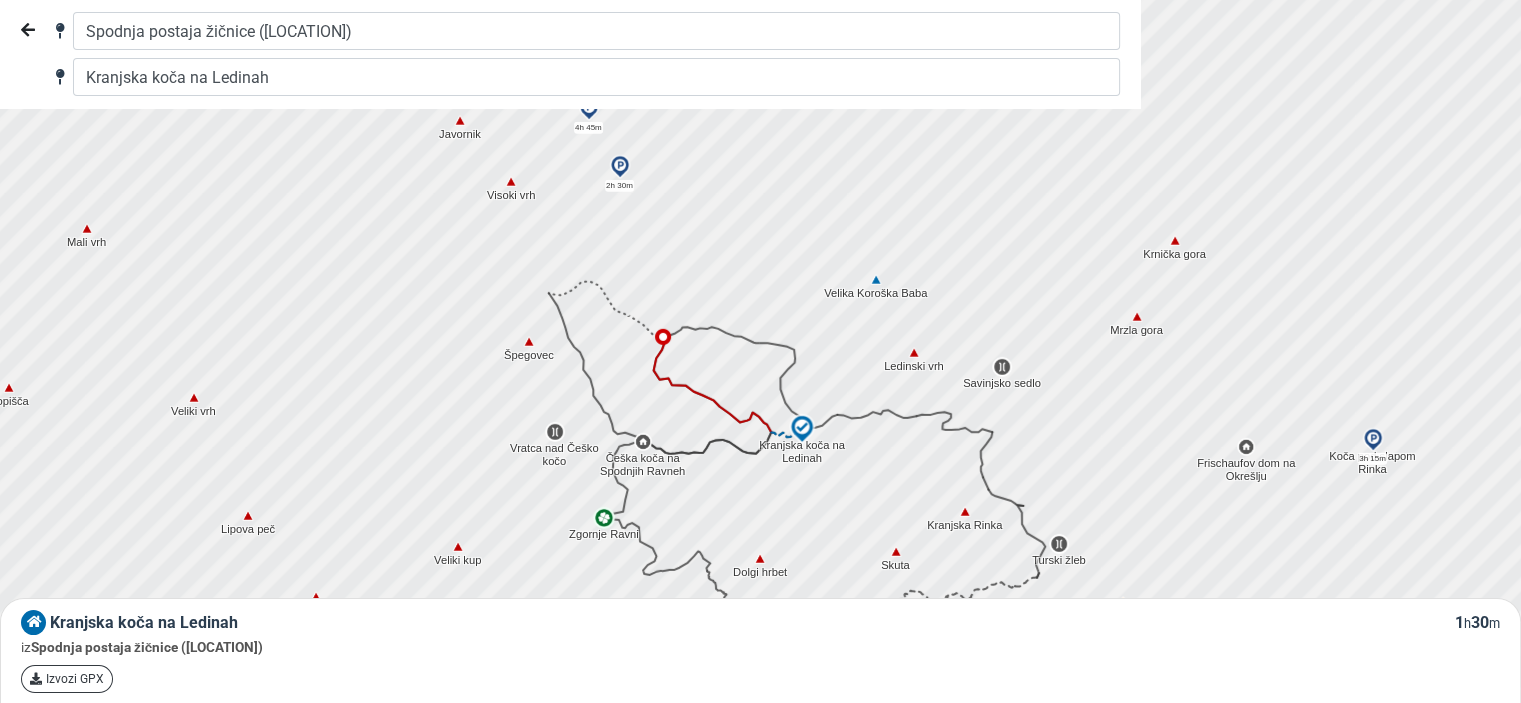 drag, startPoint x: 862, startPoint y: 432, endPoint x: 686, endPoint y: 495, distance: 186.93582 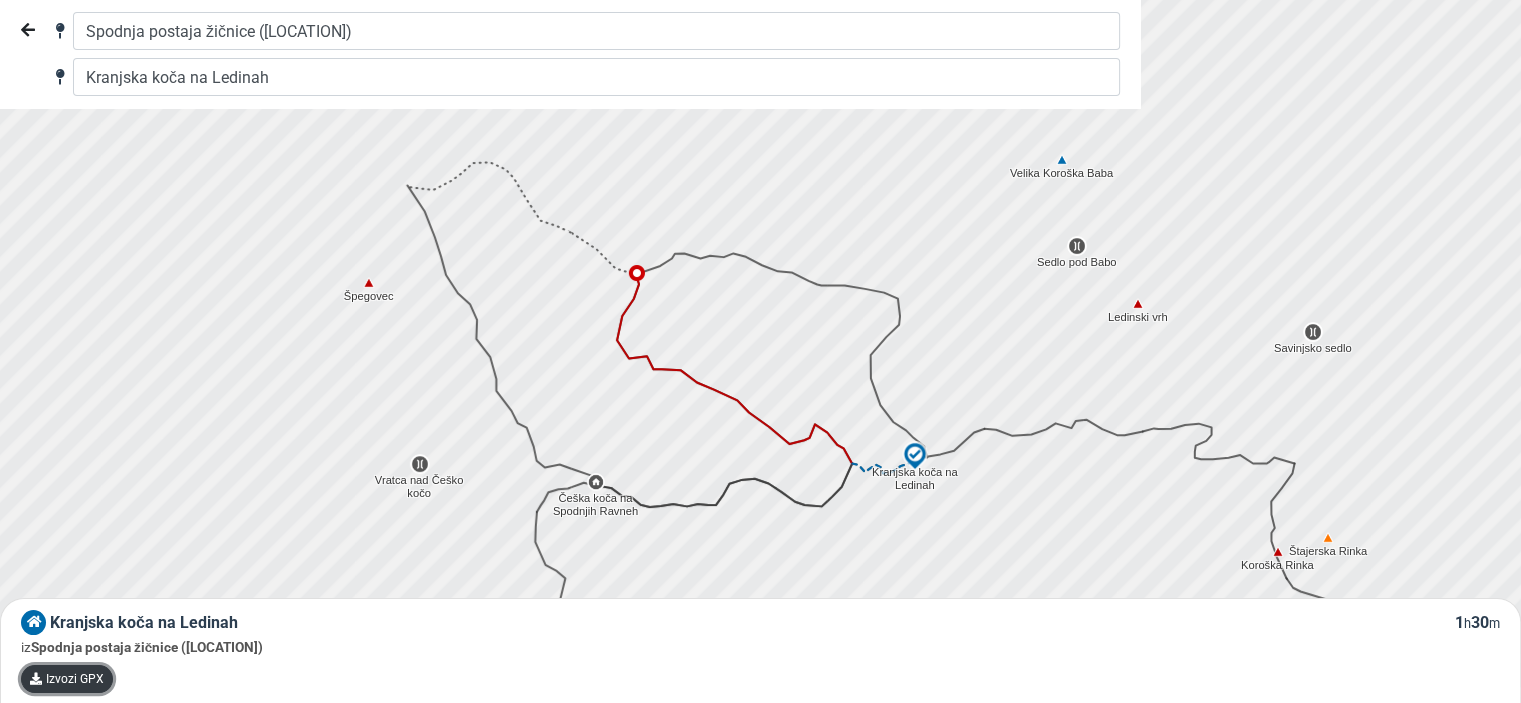 click on "Izvozi GPX" at bounding box center [67, 679] 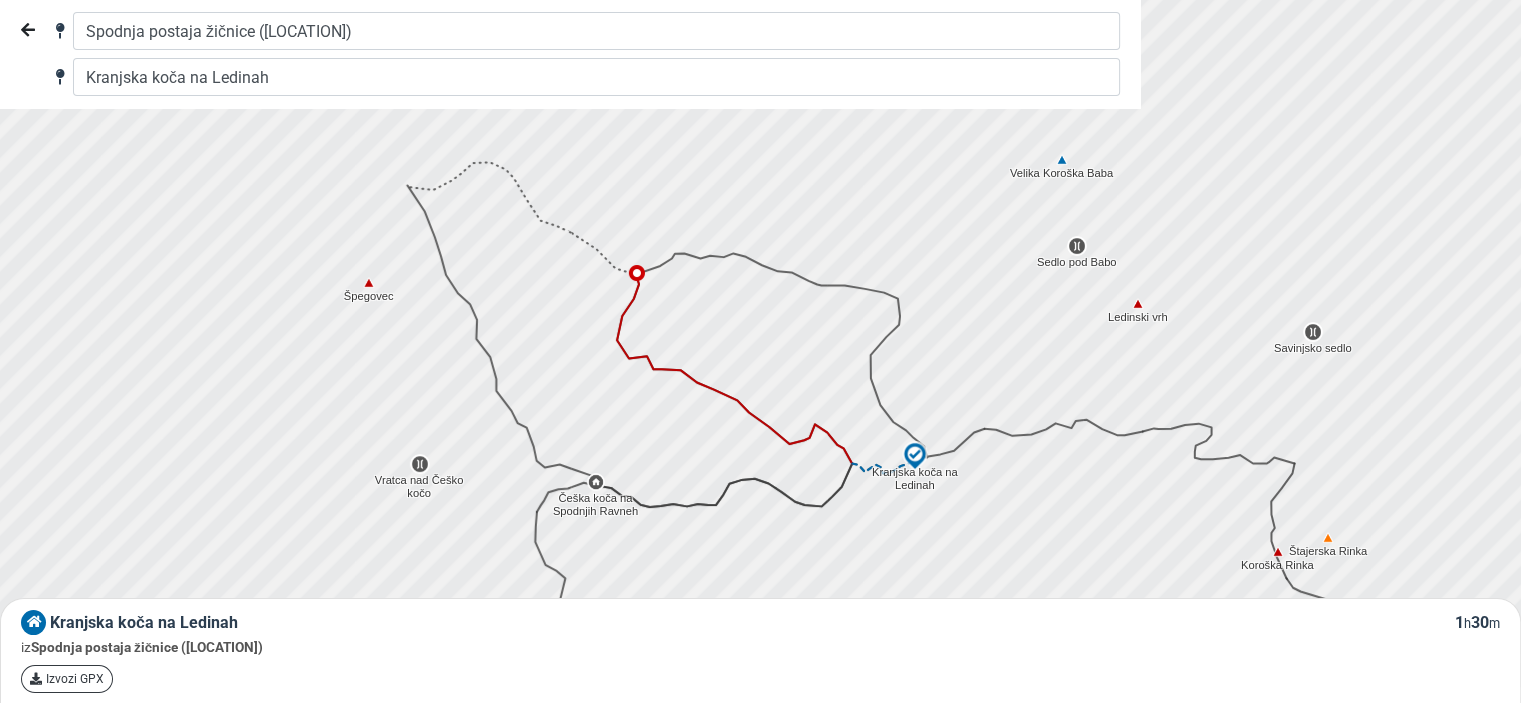click at bounding box center [1313, 332] 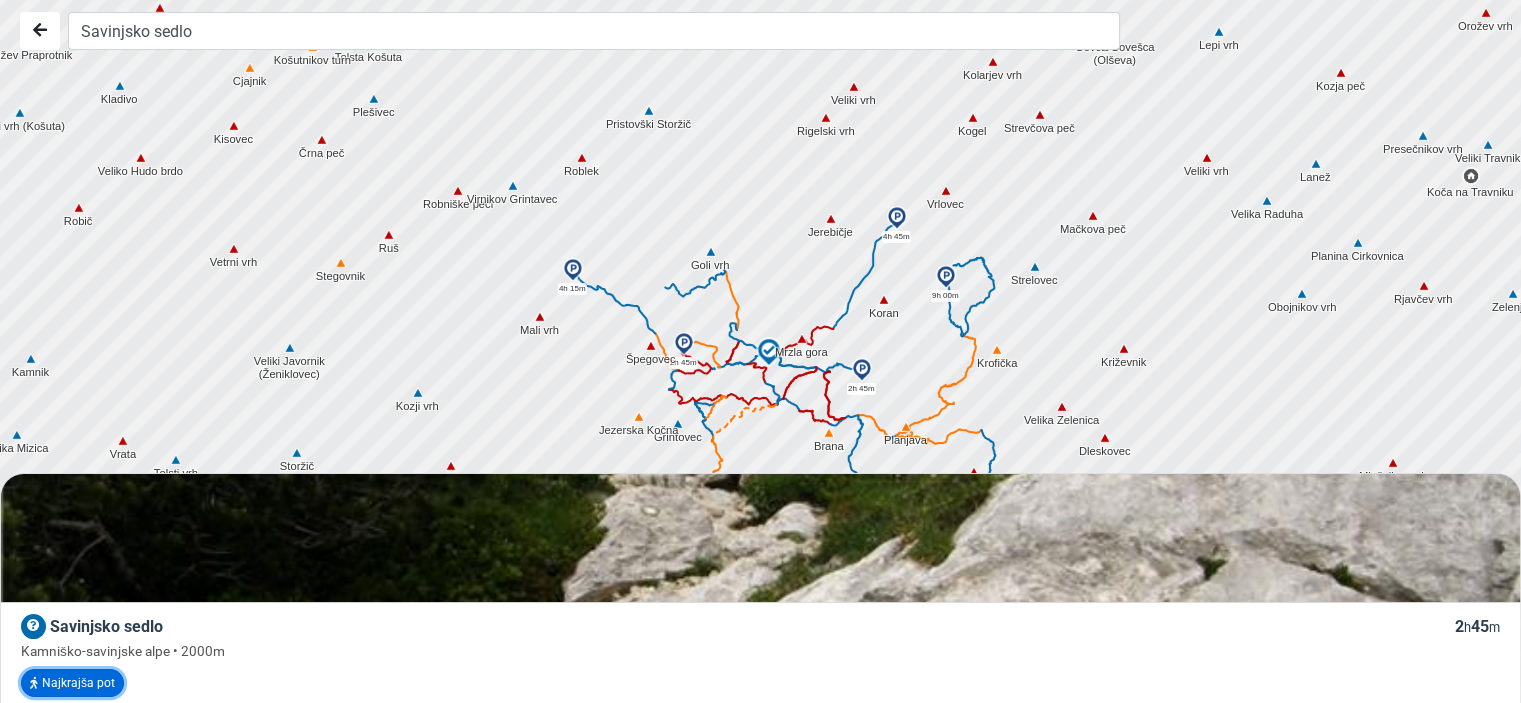 click on "Najkrajša pot" at bounding box center (72, 683) 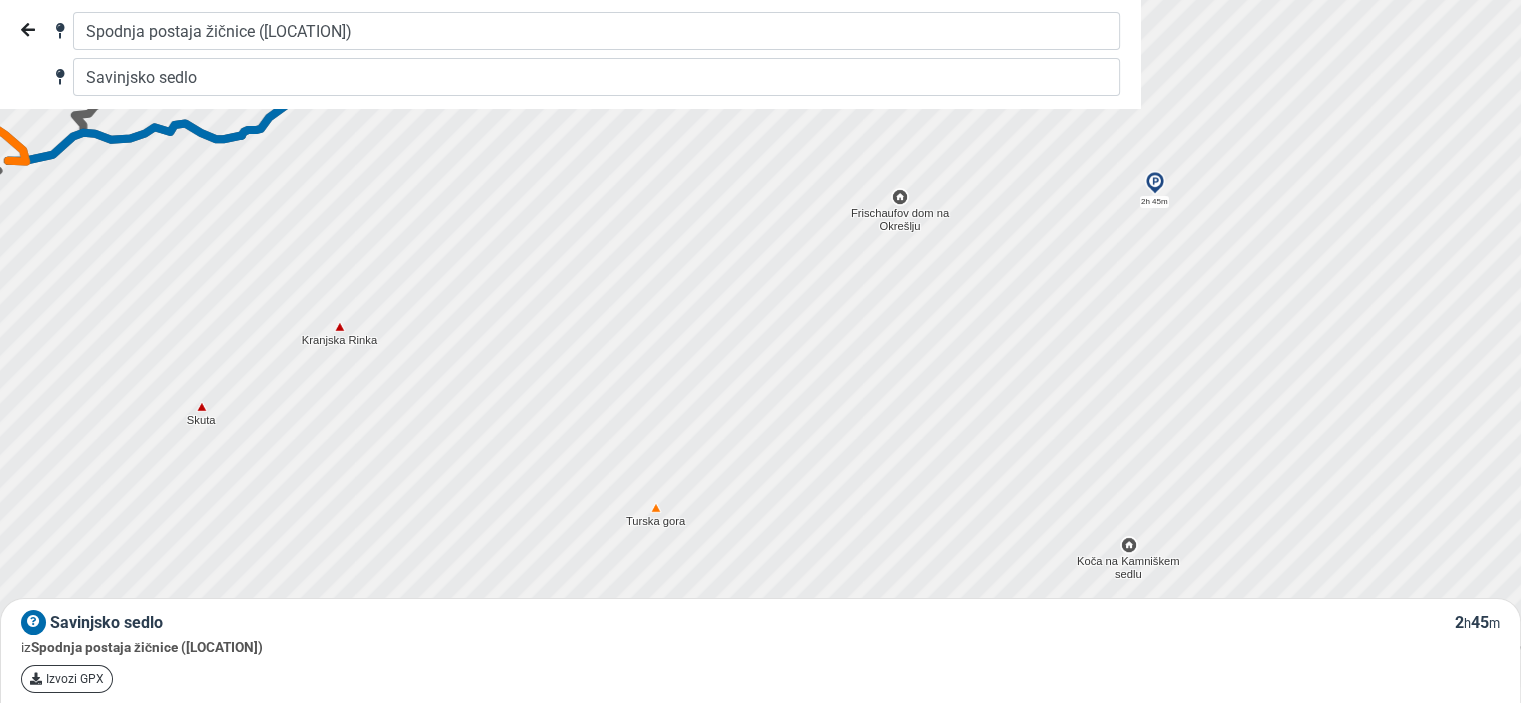 drag, startPoint x: 664, startPoint y: 367, endPoint x: 601, endPoint y: 328, distance: 74.094536 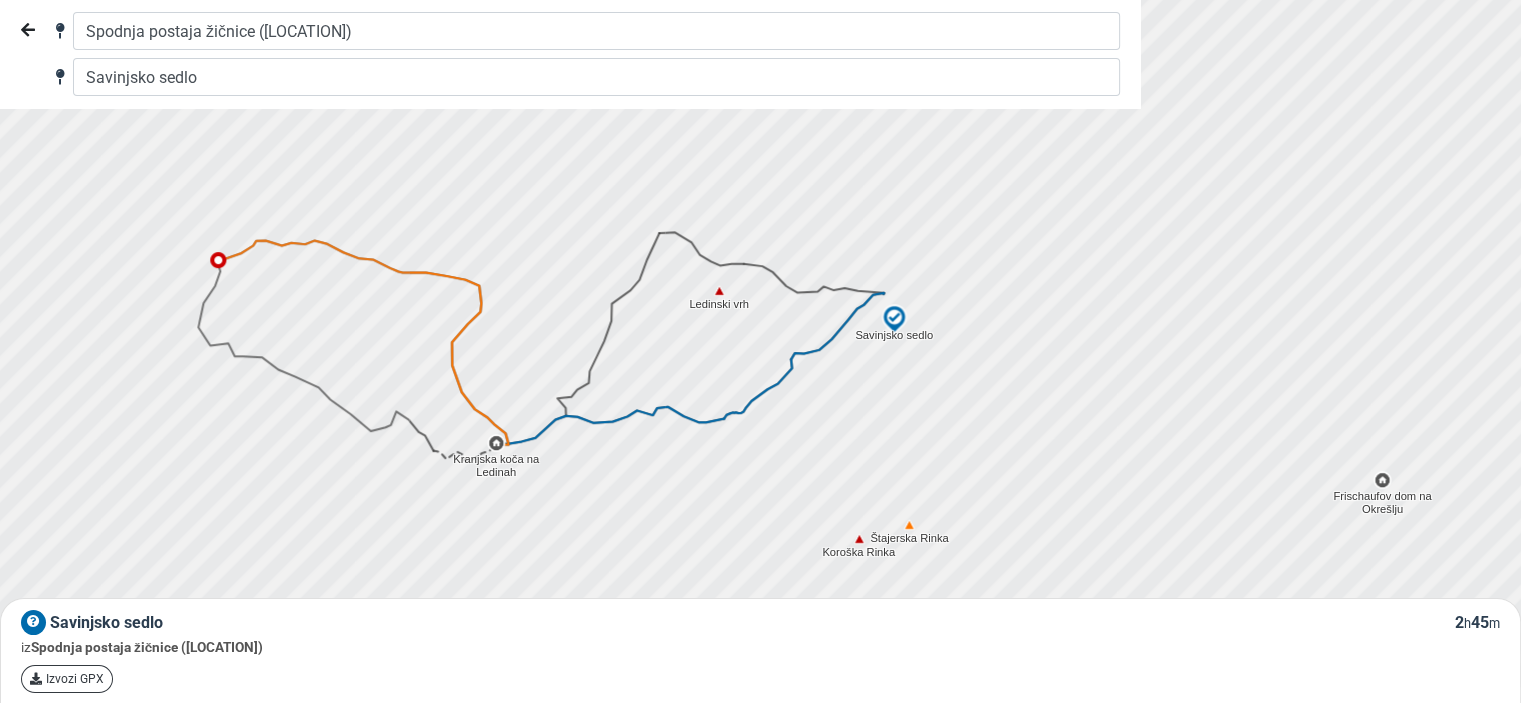 drag, startPoint x: 427, startPoint y: 211, endPoint x: 922, endPoint y: 506, distance: 576.2378 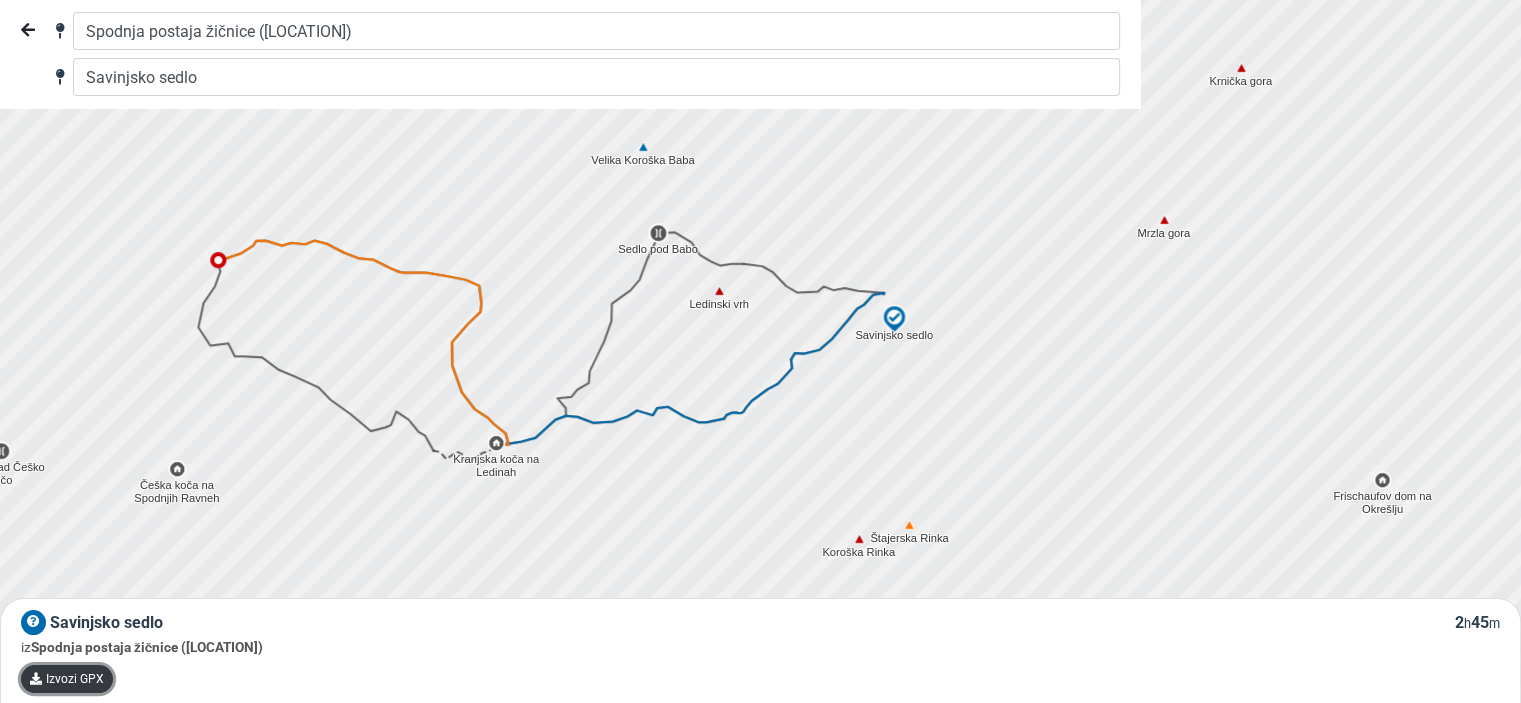click on "Izvozi GPX" at bounding box center (67, 679) 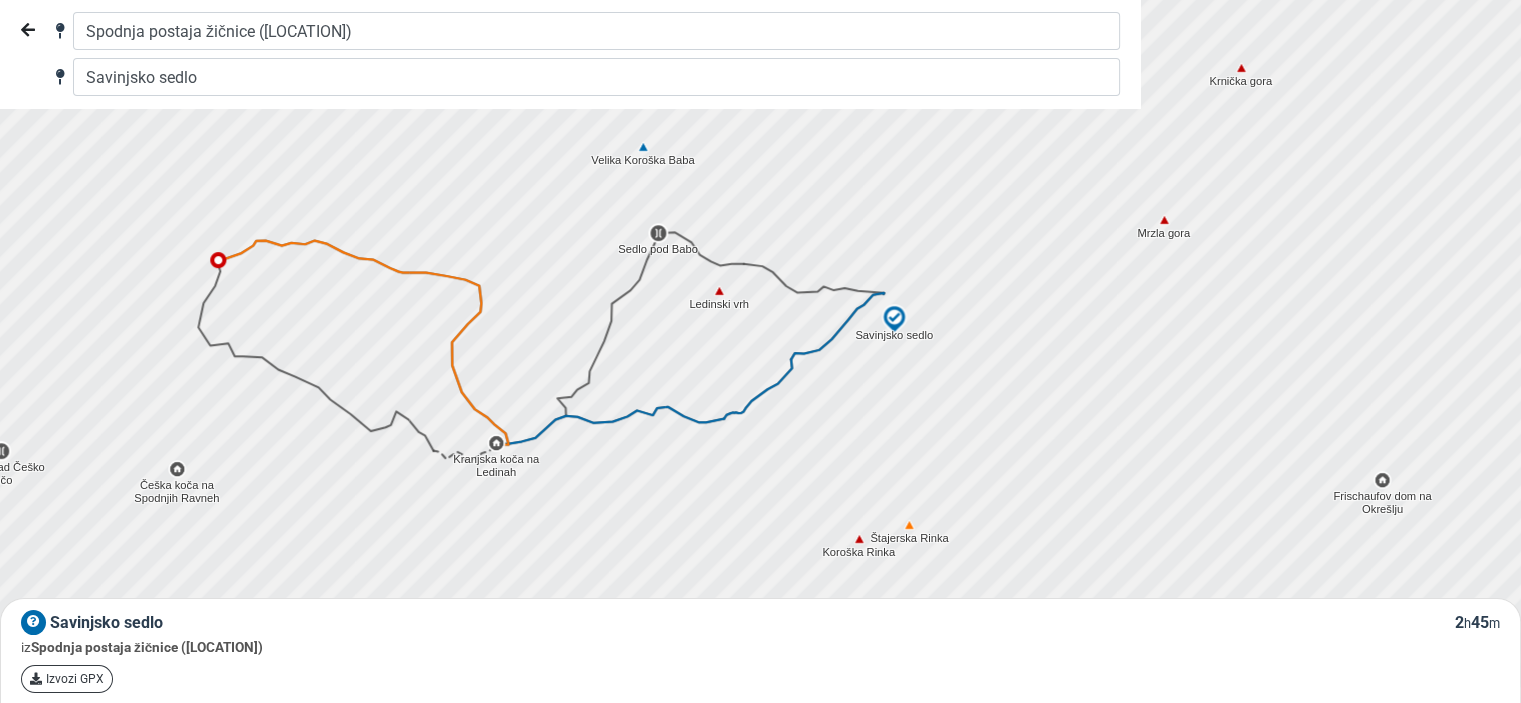 click at bounding box center (767, 352) 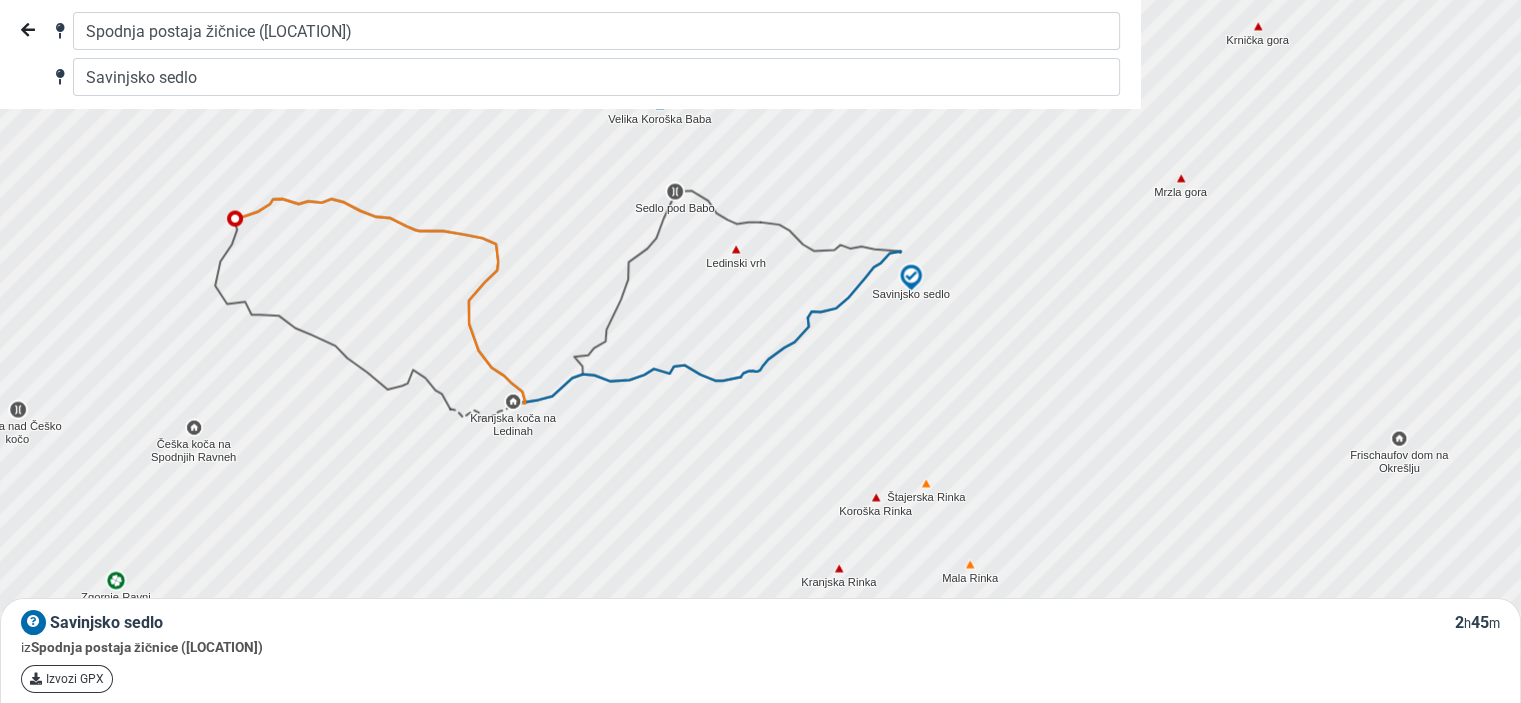drag, startPoint x: 323, startPoint y: 281, endPoint x: 272, endPoint y: 191, distance: 103.44564 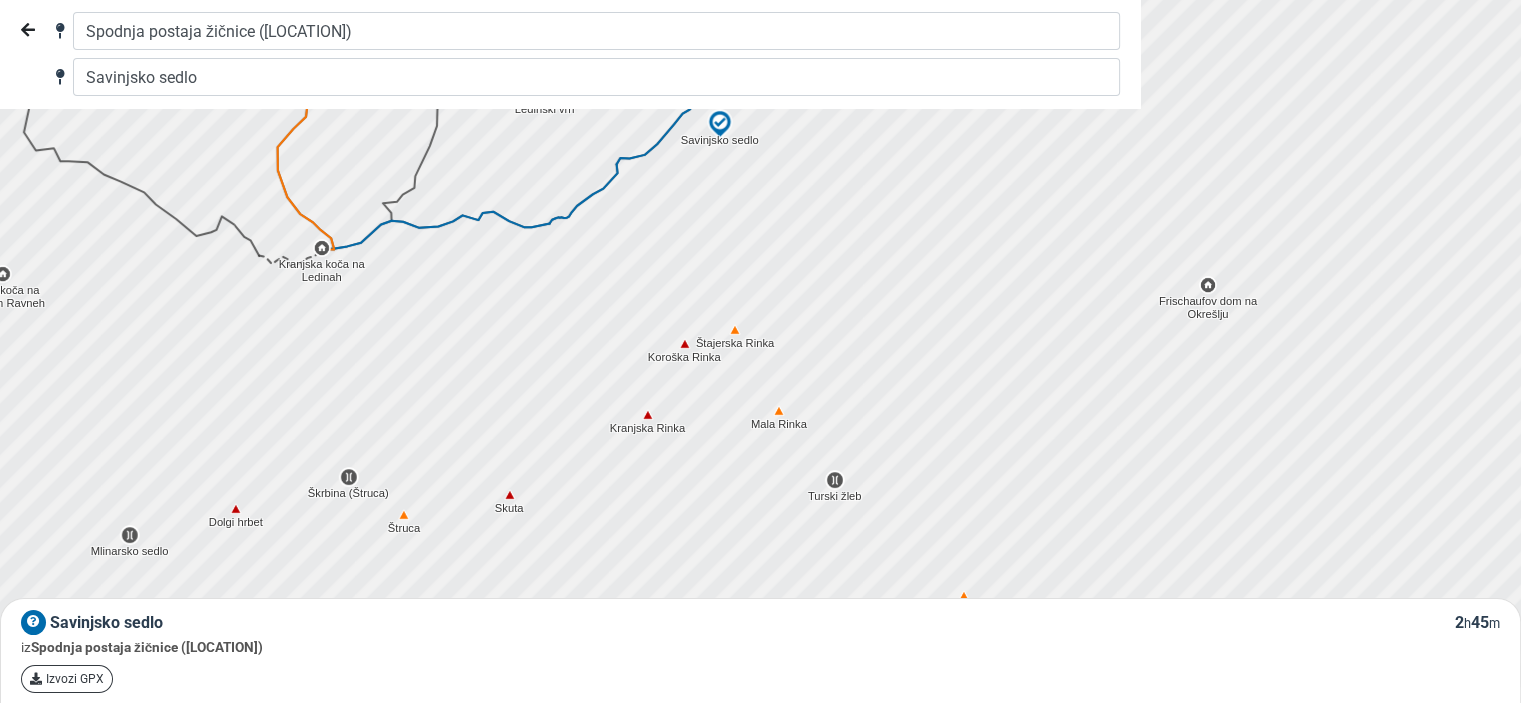 drag, startPoint x: 1028, startPoint y: 395, endPoint x: 906, endPoint y: 287, distance: 162.93558 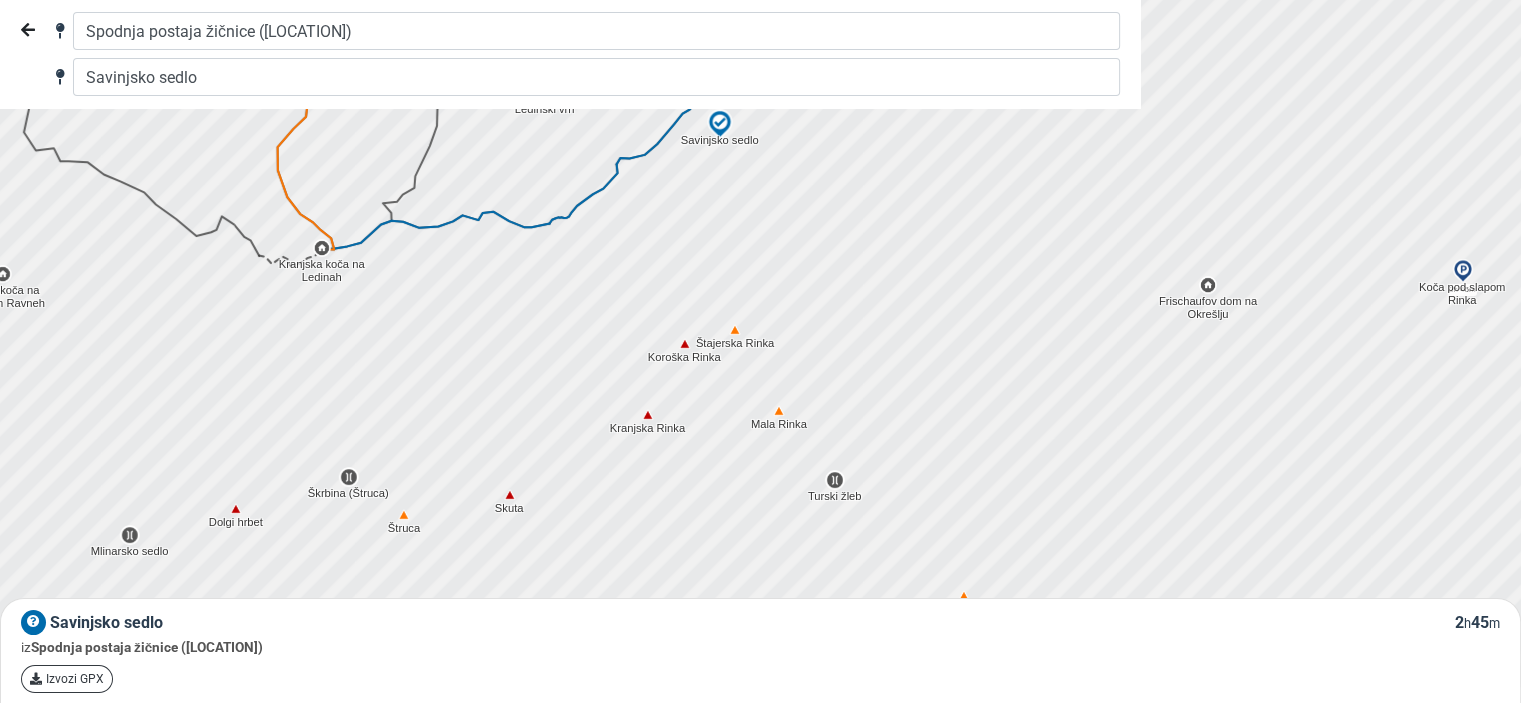 click at bounding box center (835, 480) 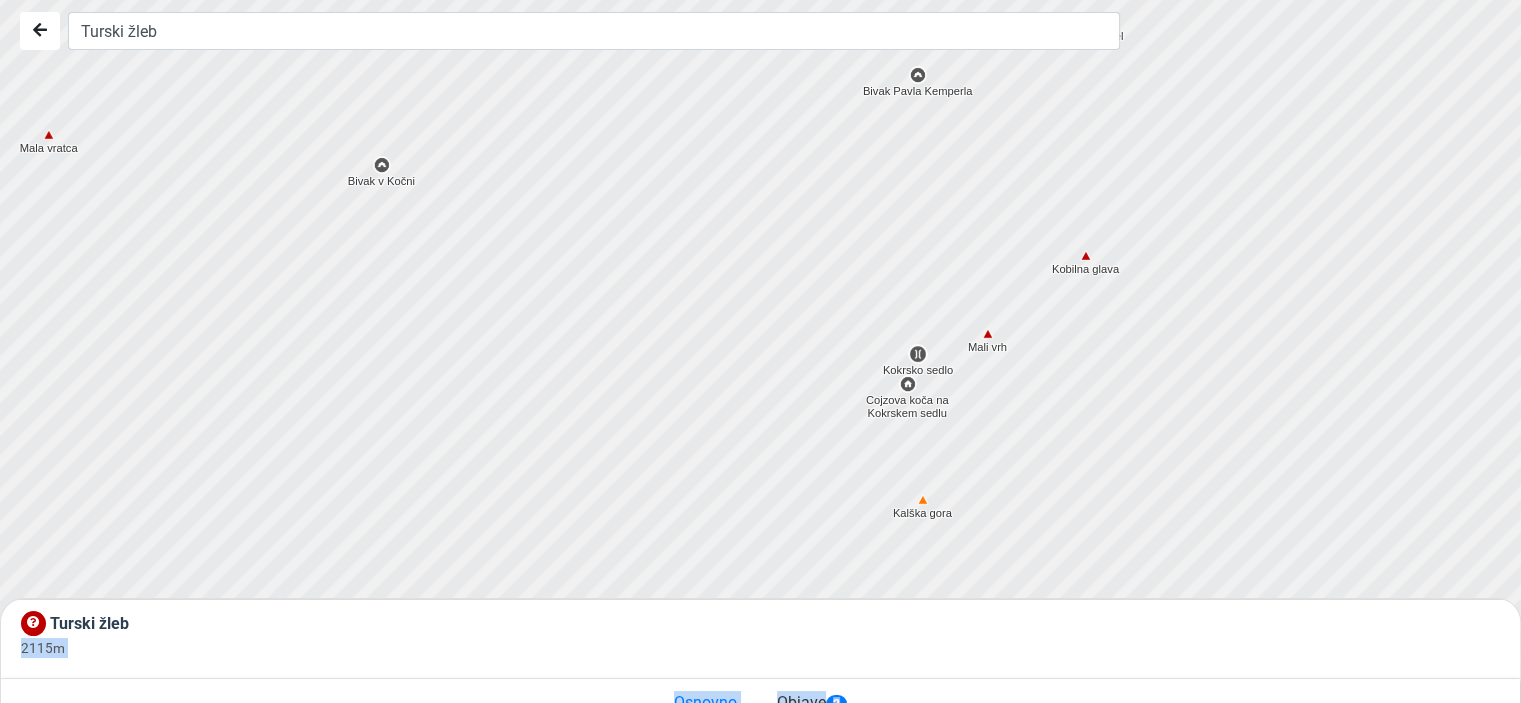 drag, startPoint x: 392, startPoint y: 632, endPoint x: 402, endPoint y: 536, distance: 96.519424 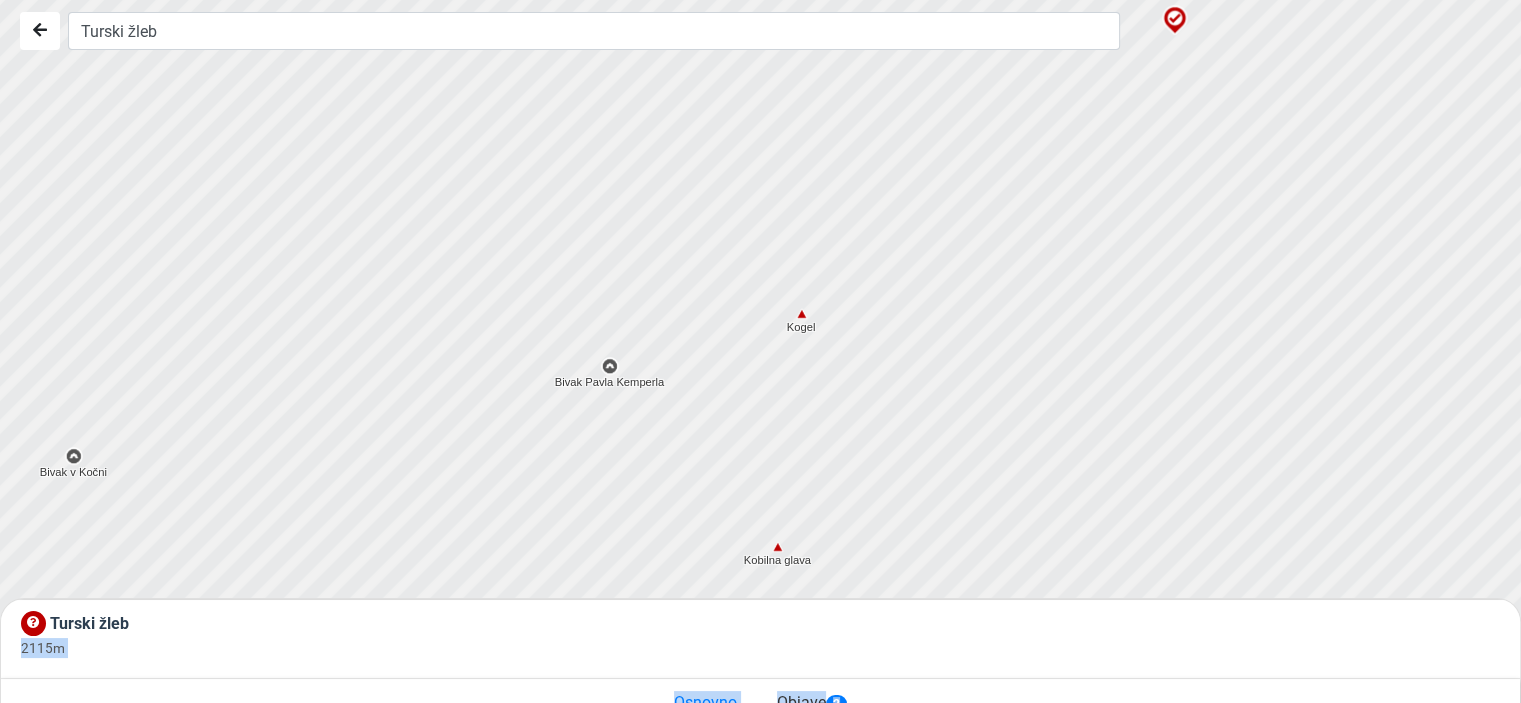 drag, startPoint x: 724, startPoint y: 502, endPoint x: 666, endPoint y: 571, distance: 90.13878 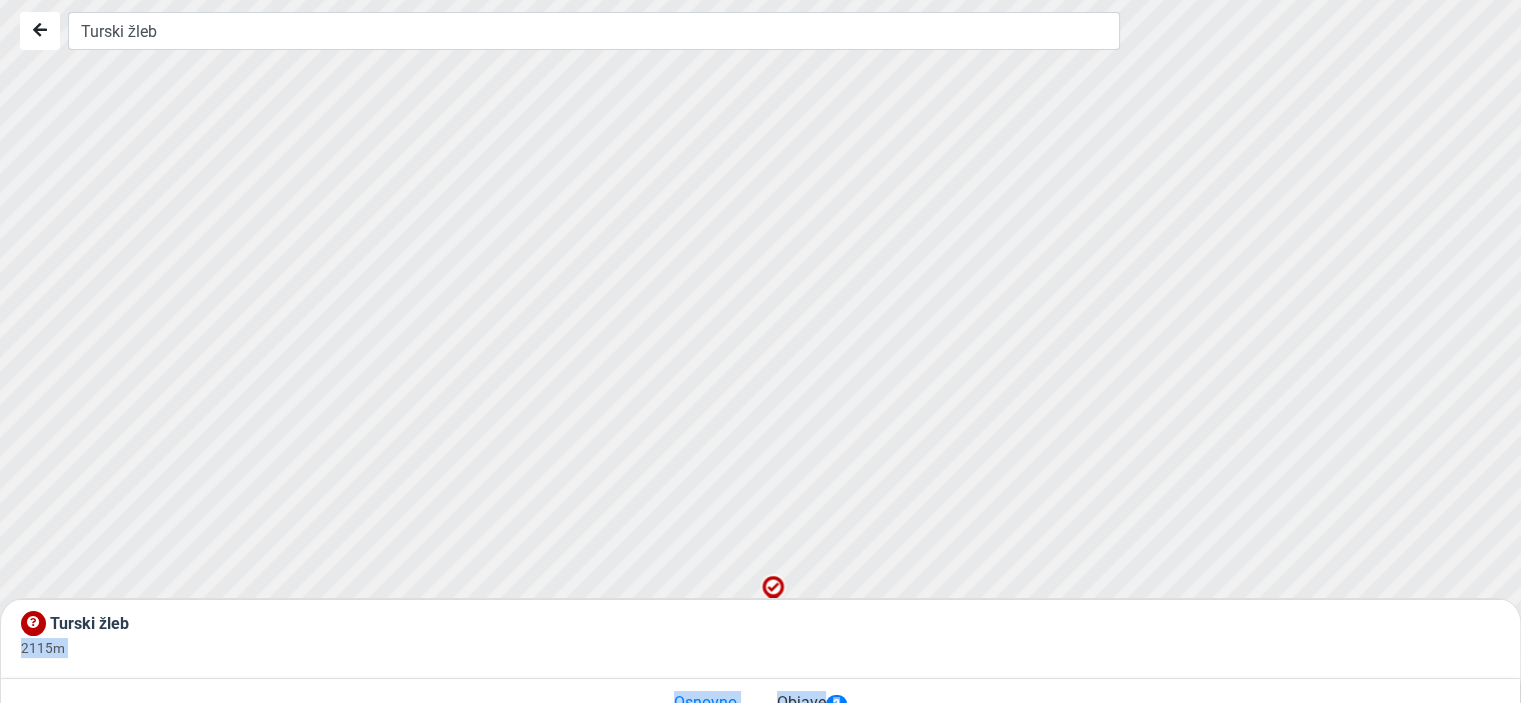 drag, startPoint x: 640, startPoint y: 133, endPoint x: 752, endPoint y: 683, distance: 561.2878 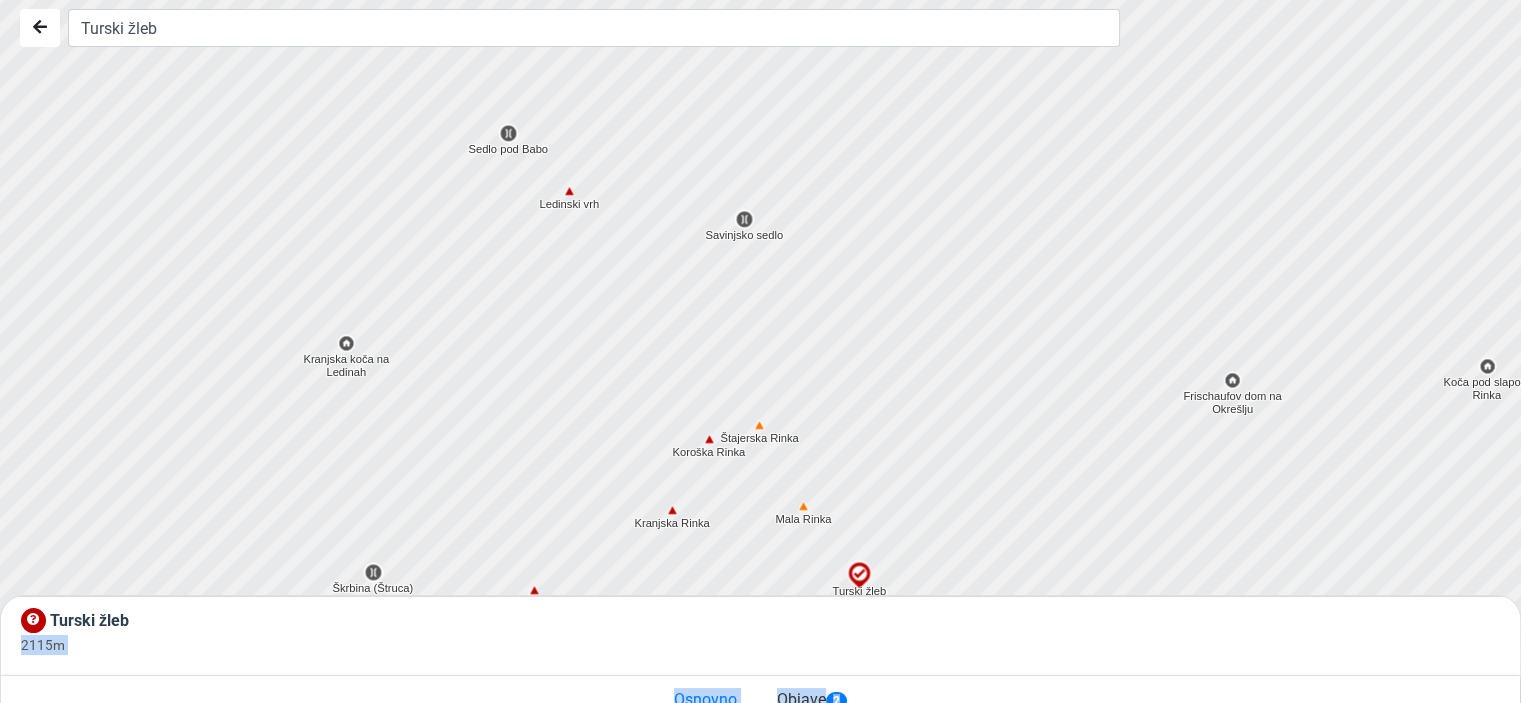 drag, startPoint x: 564, startPoint y: 372, endPoint x: 596, endPoint y: 399, distance: 41.868843 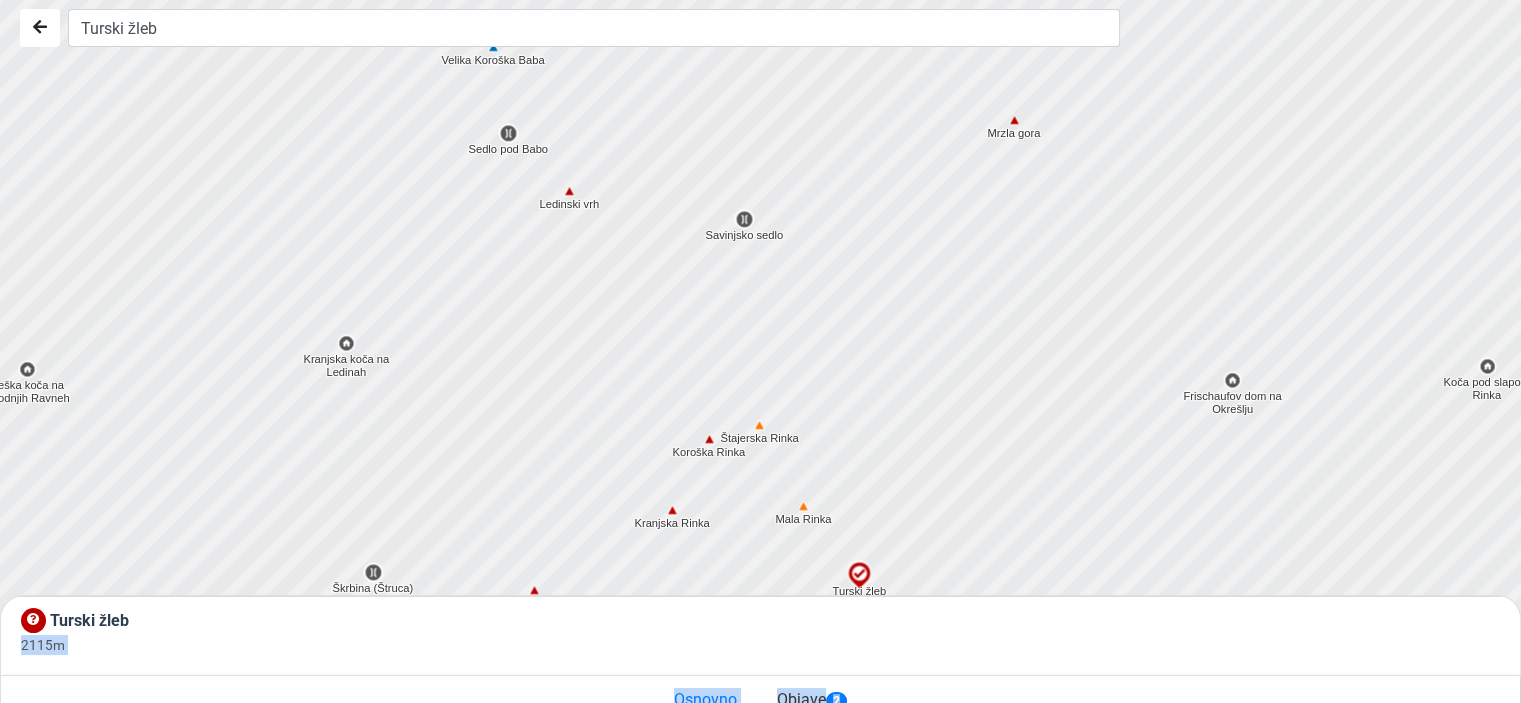click at bounding box center (767, 349) 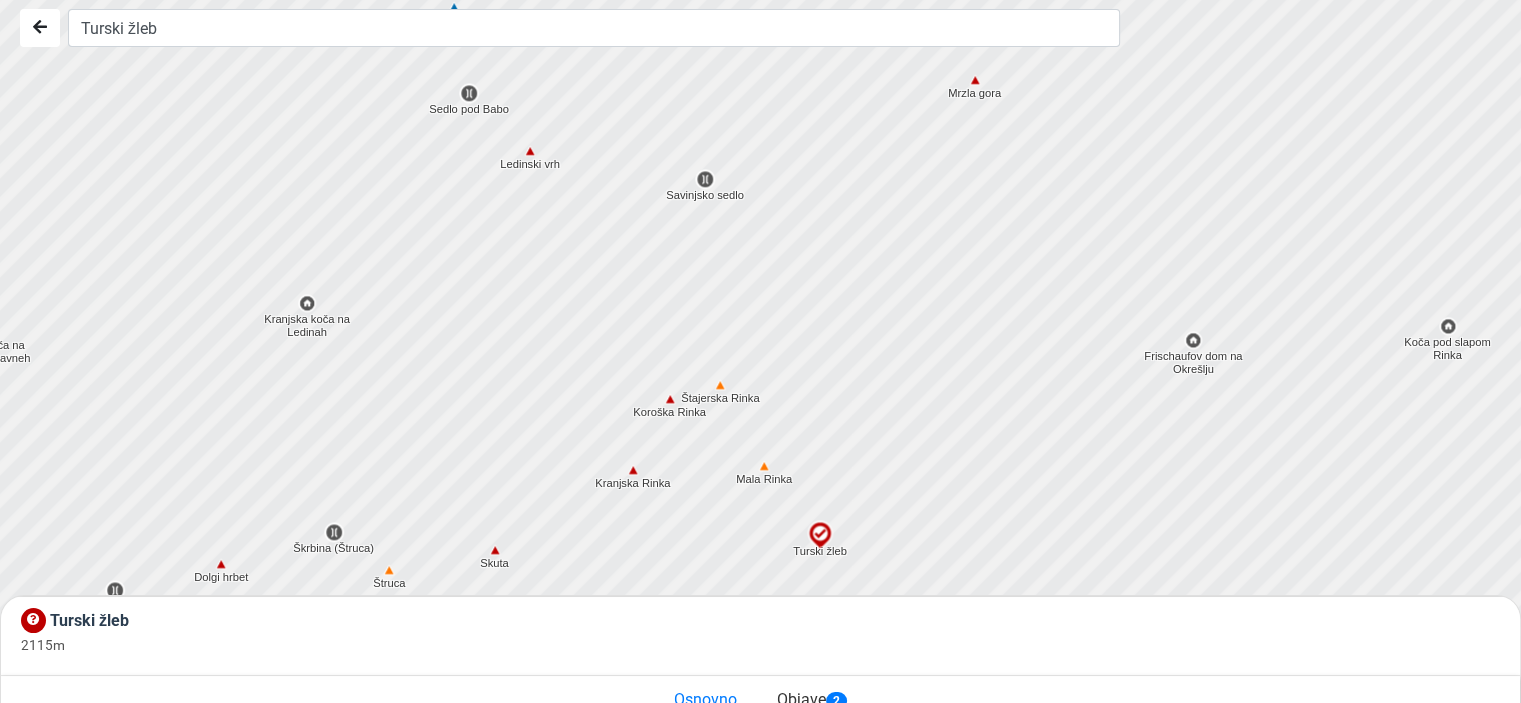 drag, startPoint x: 762, startPoint y: 285, endPoint x: 744, endPoint y: 262, distance: 29.206163 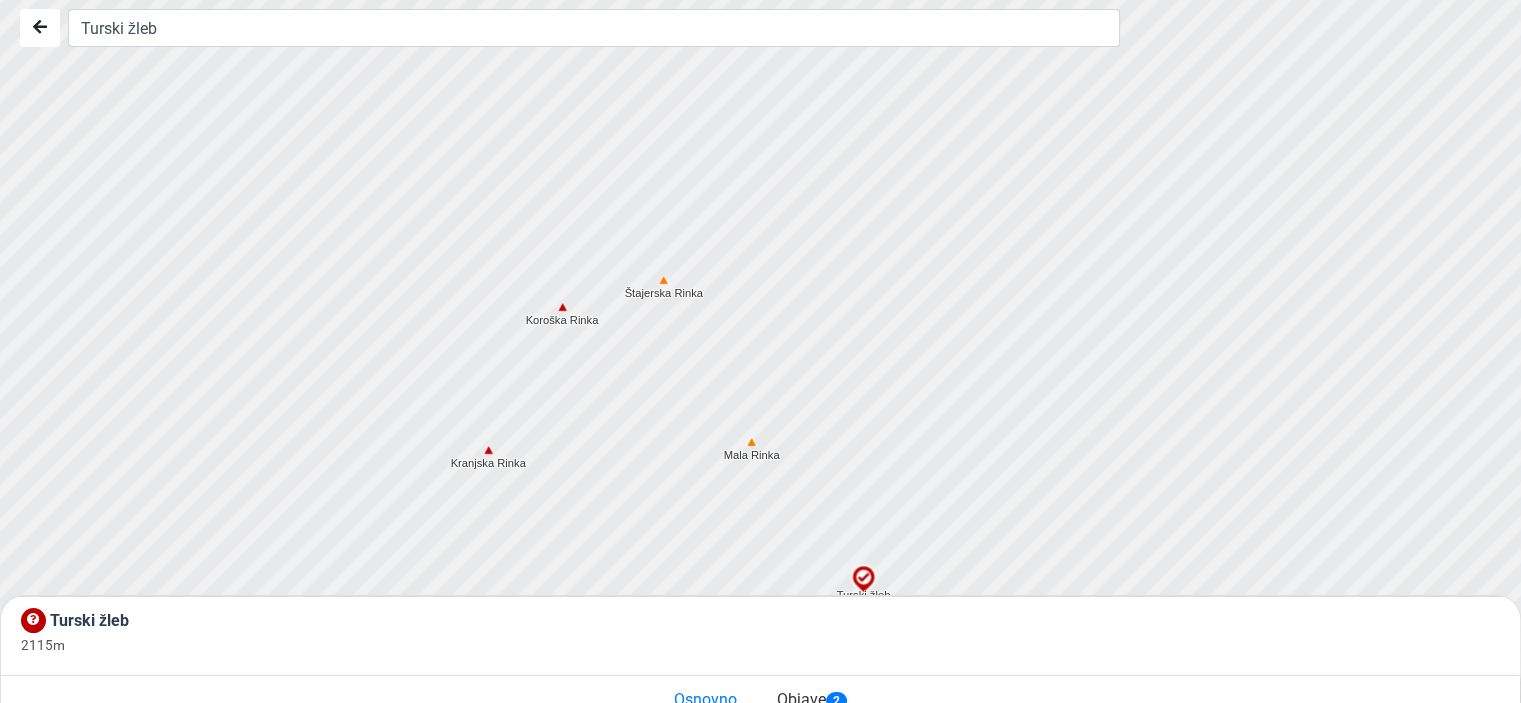 drag, startPoint x: 860, startPoint y: 447, endPoint x: 768, endPoint y: 266, distance: 203.0394 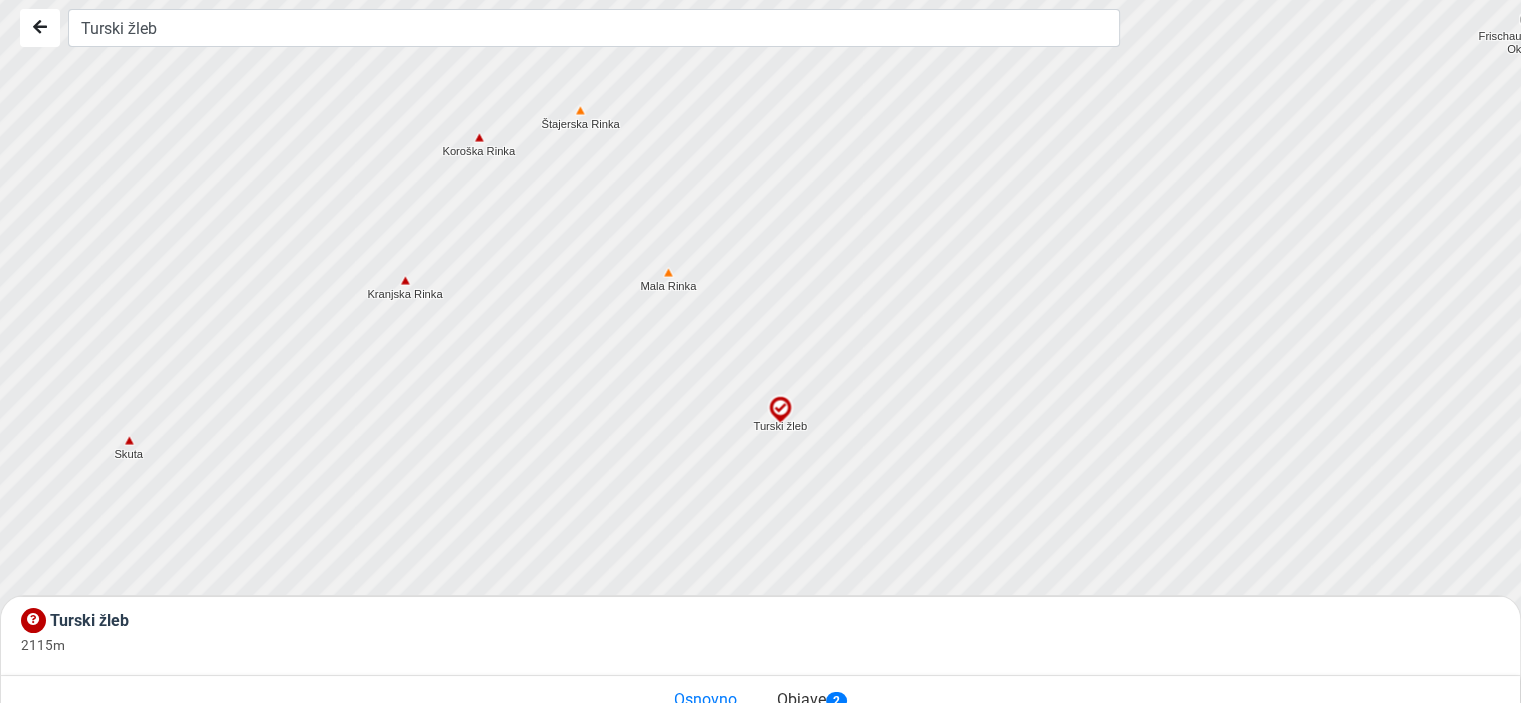 click at bounding box center [780, 410] 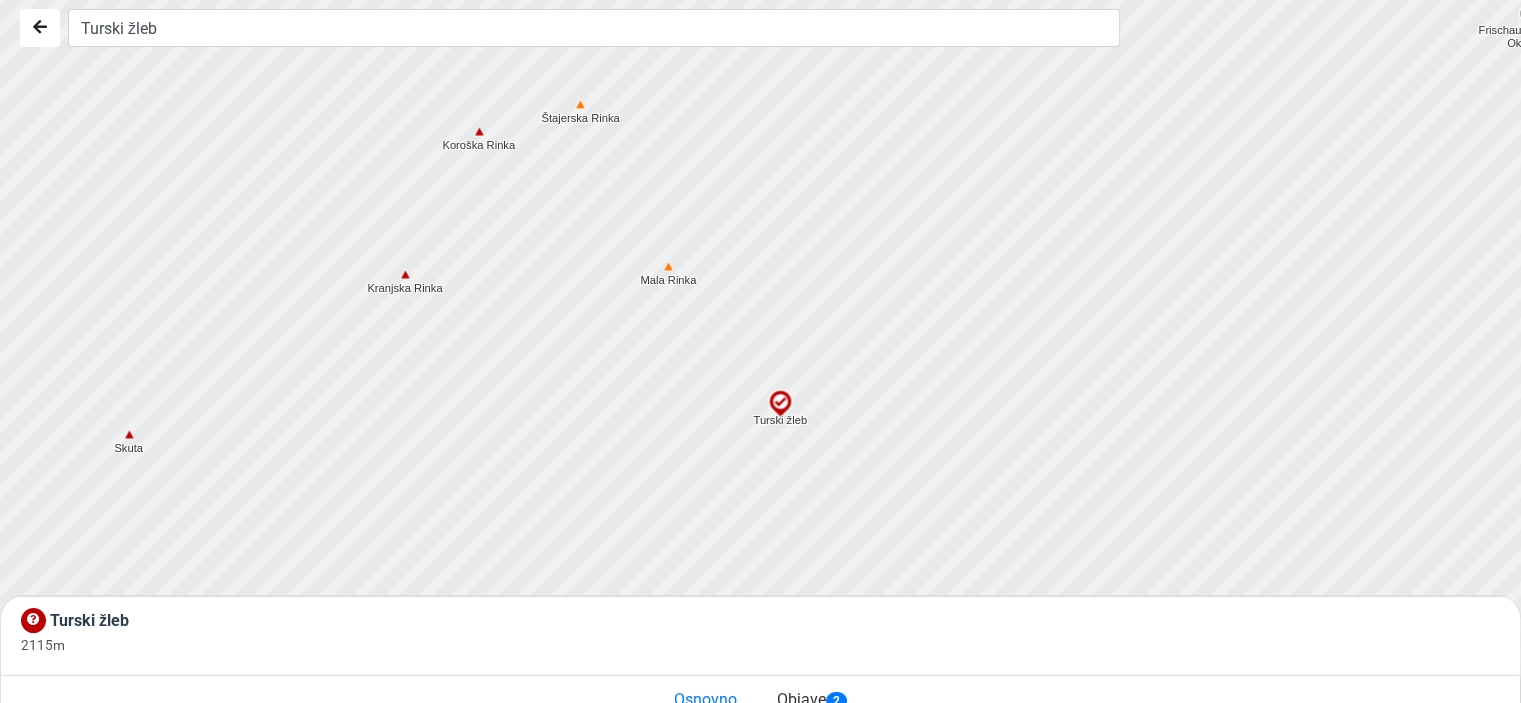 click at bounding box center [767, 349] 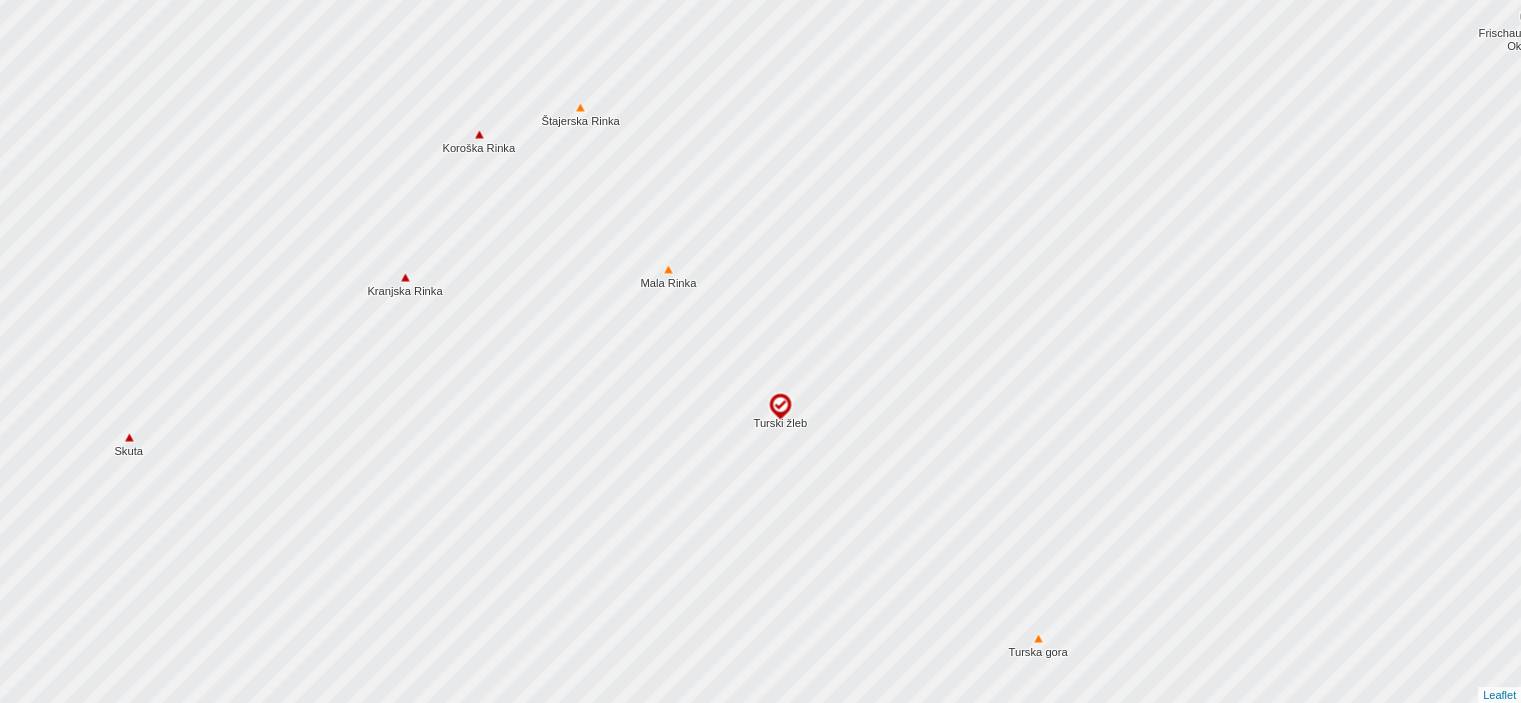 scroll, scrollTop: 0, scrollLeft: 0, axis: both 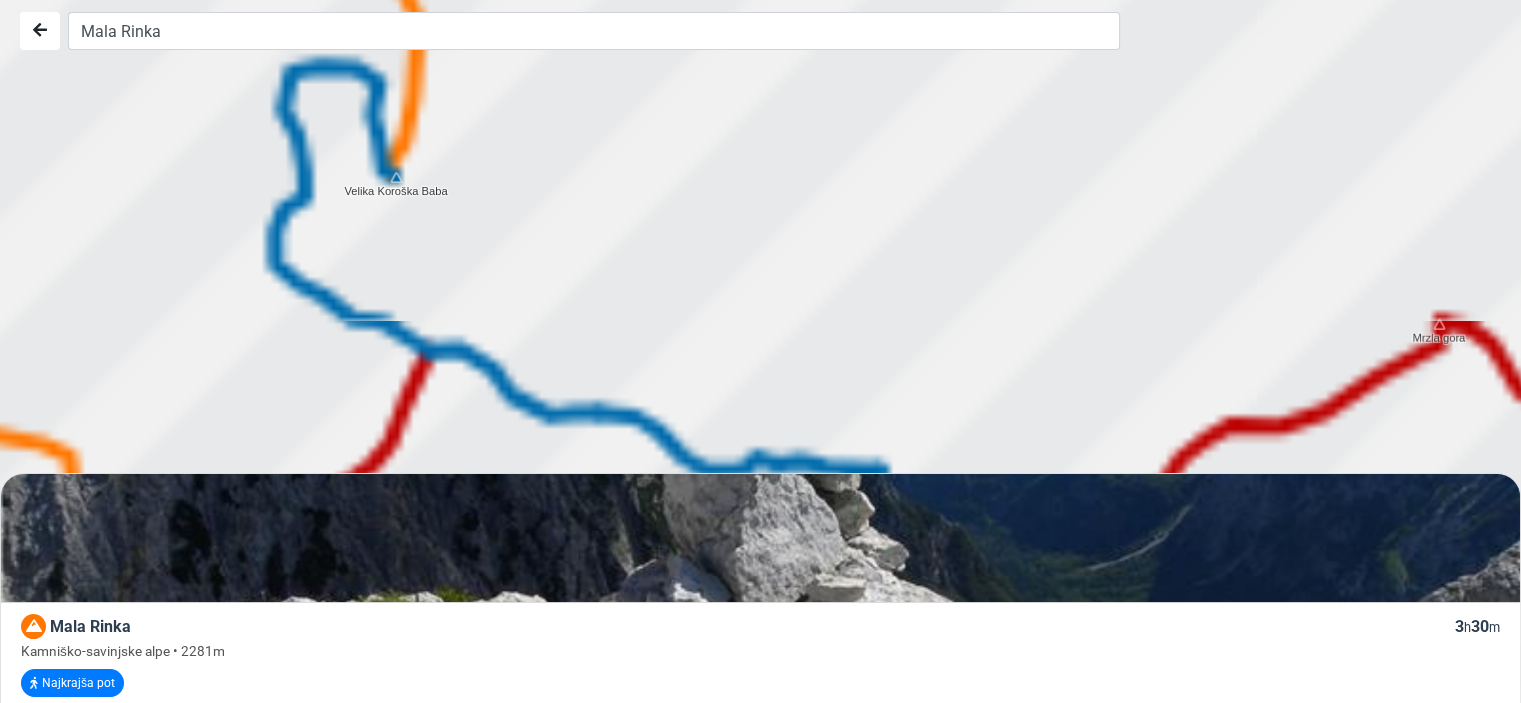 drag, startPoint x: 882, startPoint y: 351, endPoint x: 762, endPoint y: 167, distance: 219.67249 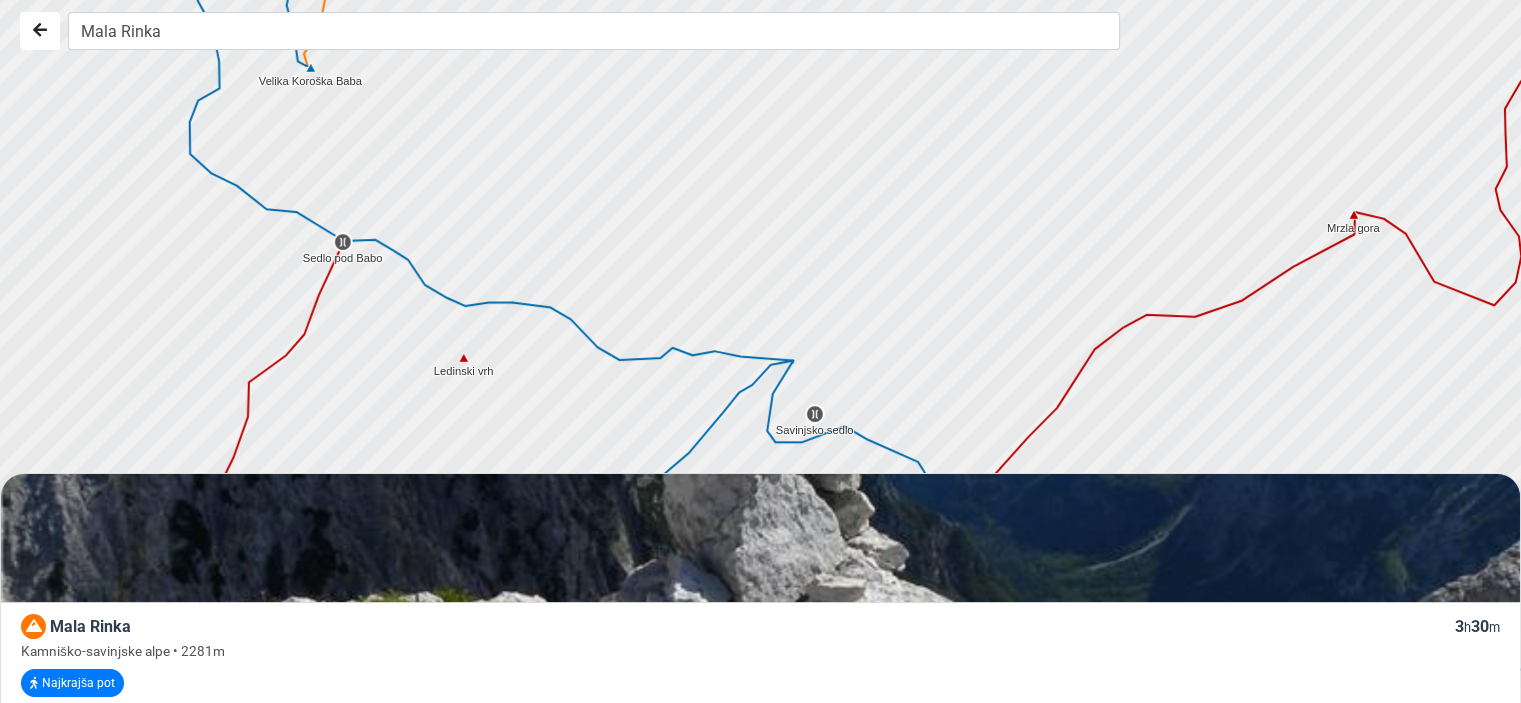 drag, startPoint x: 799, startPoint y: 286, endPoint x: 715, endPoint y: 179, distance: 136.03308 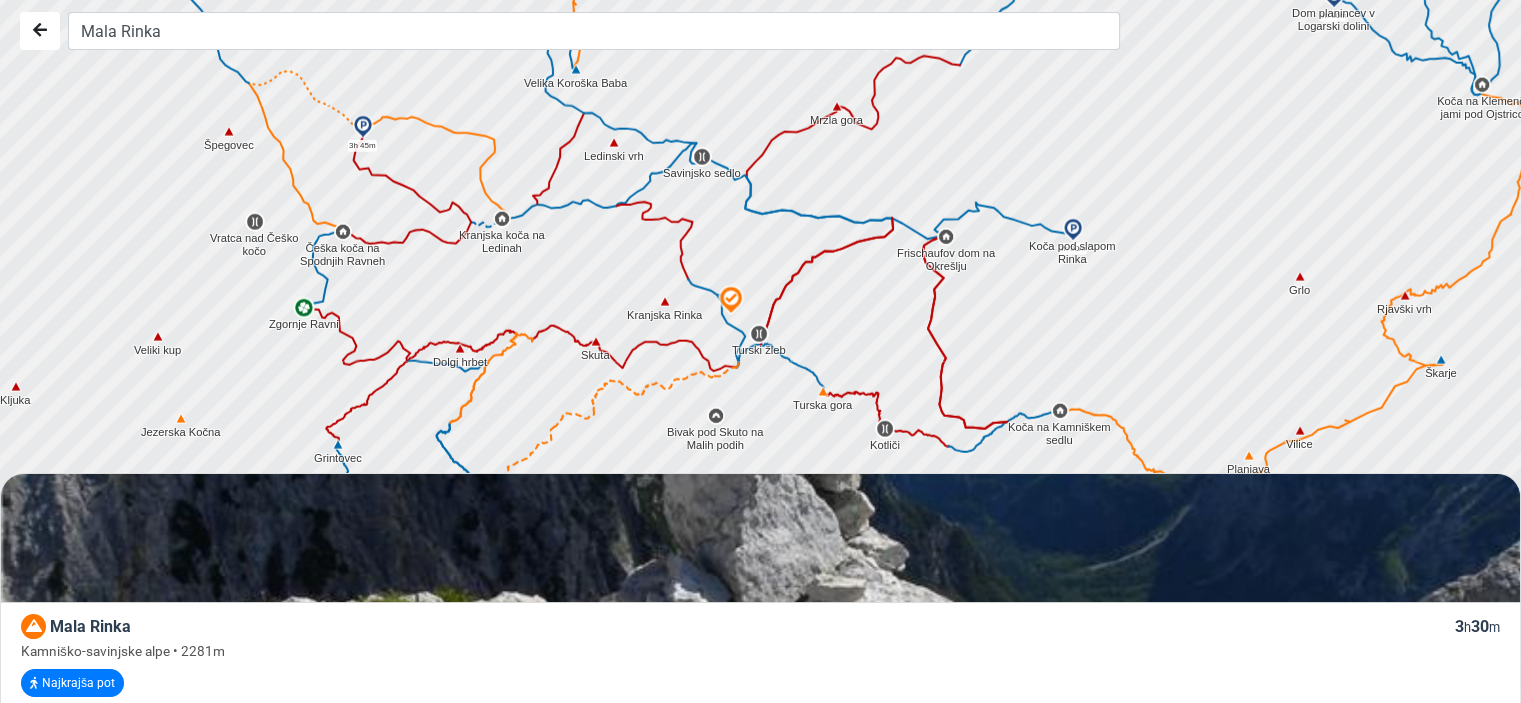 drag, startPoint x: 781, startPoint y: 300, endPoint x: 761, endPoint y: 251, distance: 52.924473 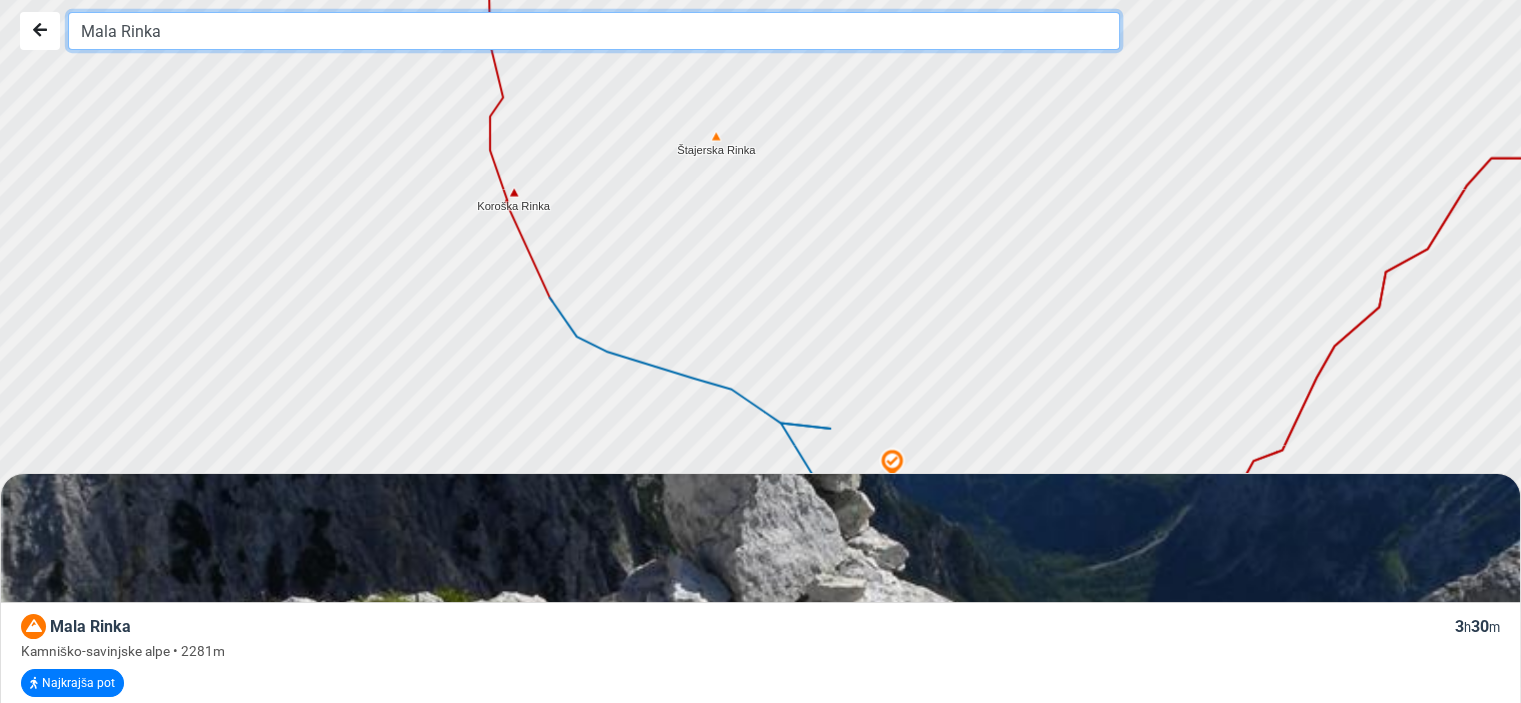 drag, startPoint x: 747, startPoint y: 314, endPoint x: 608, endPoint y: 43, distance: 304.56854 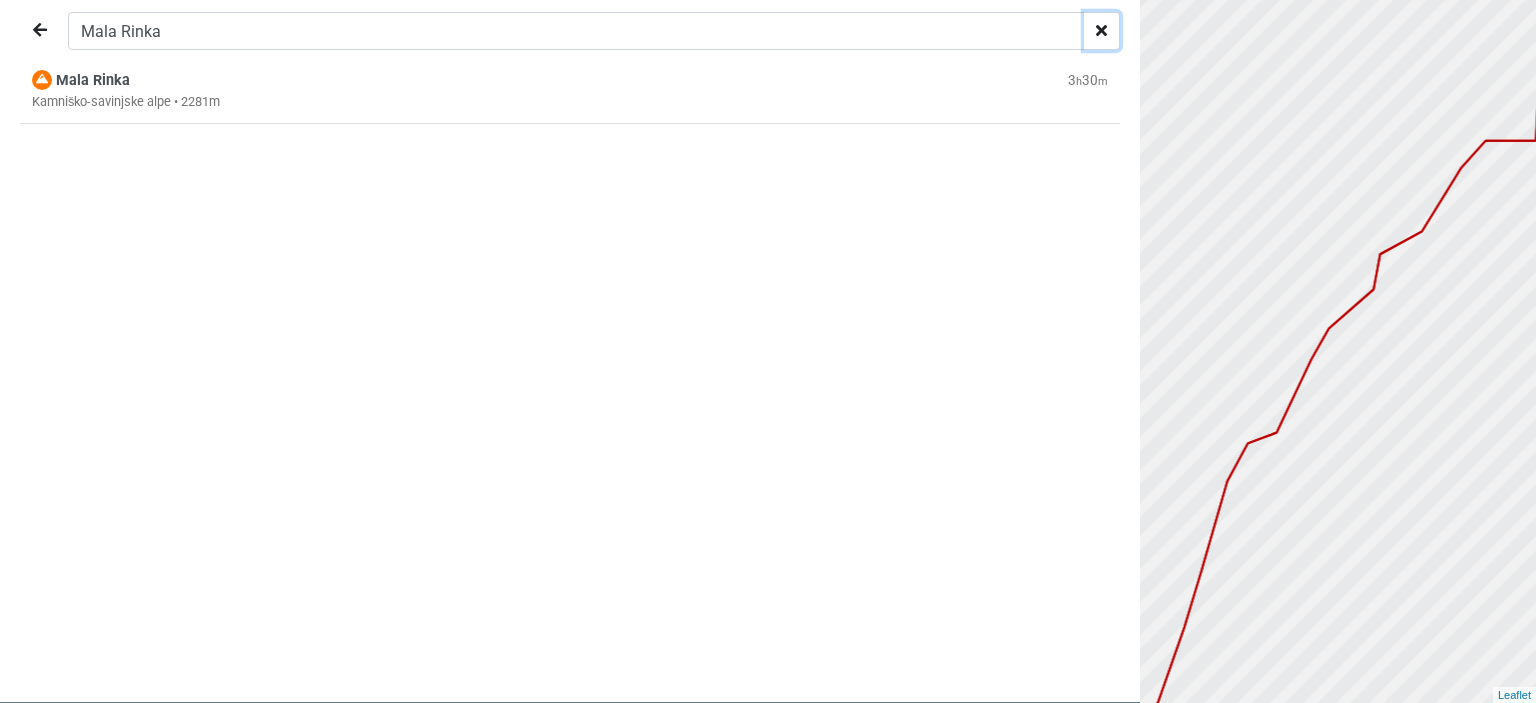 click at bounding box center (1102, 31) 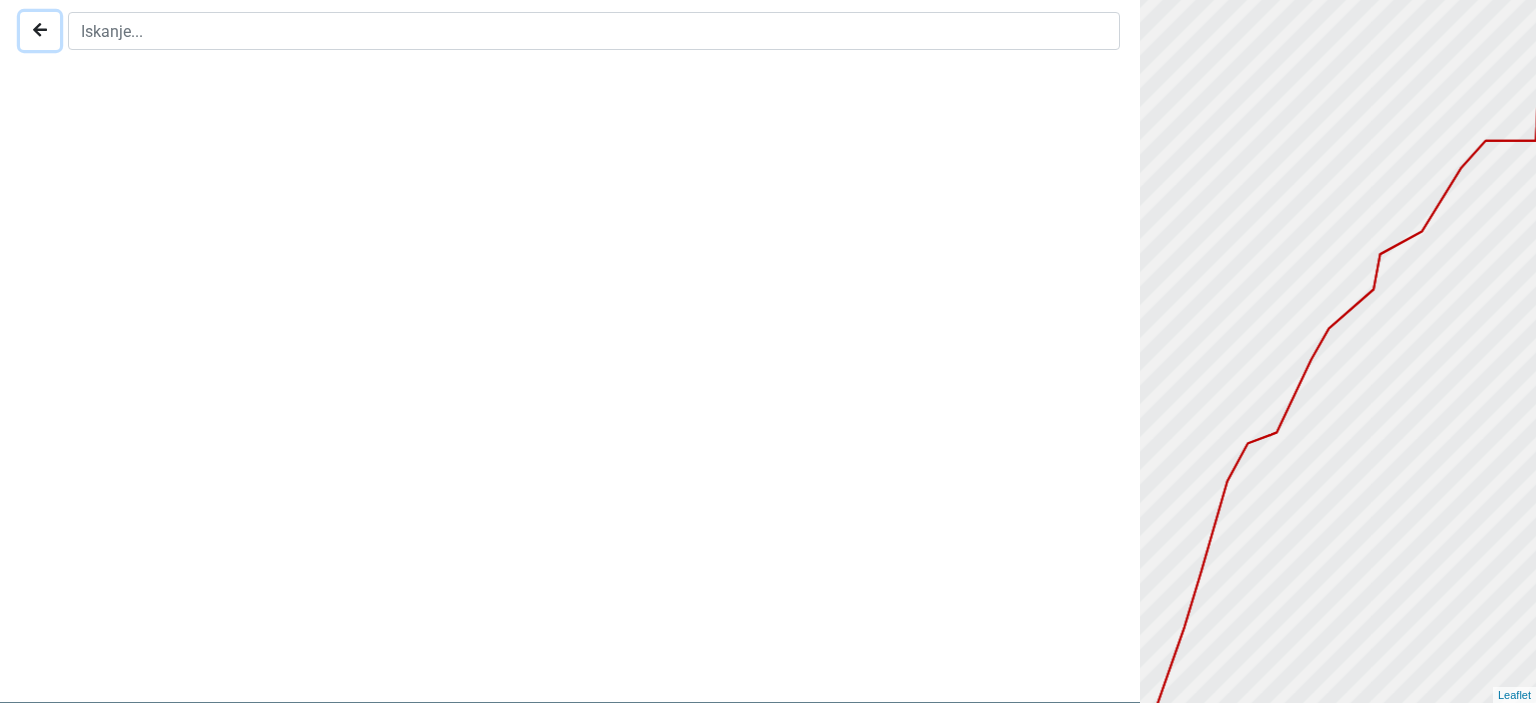 click at bounding box center (40, 30) 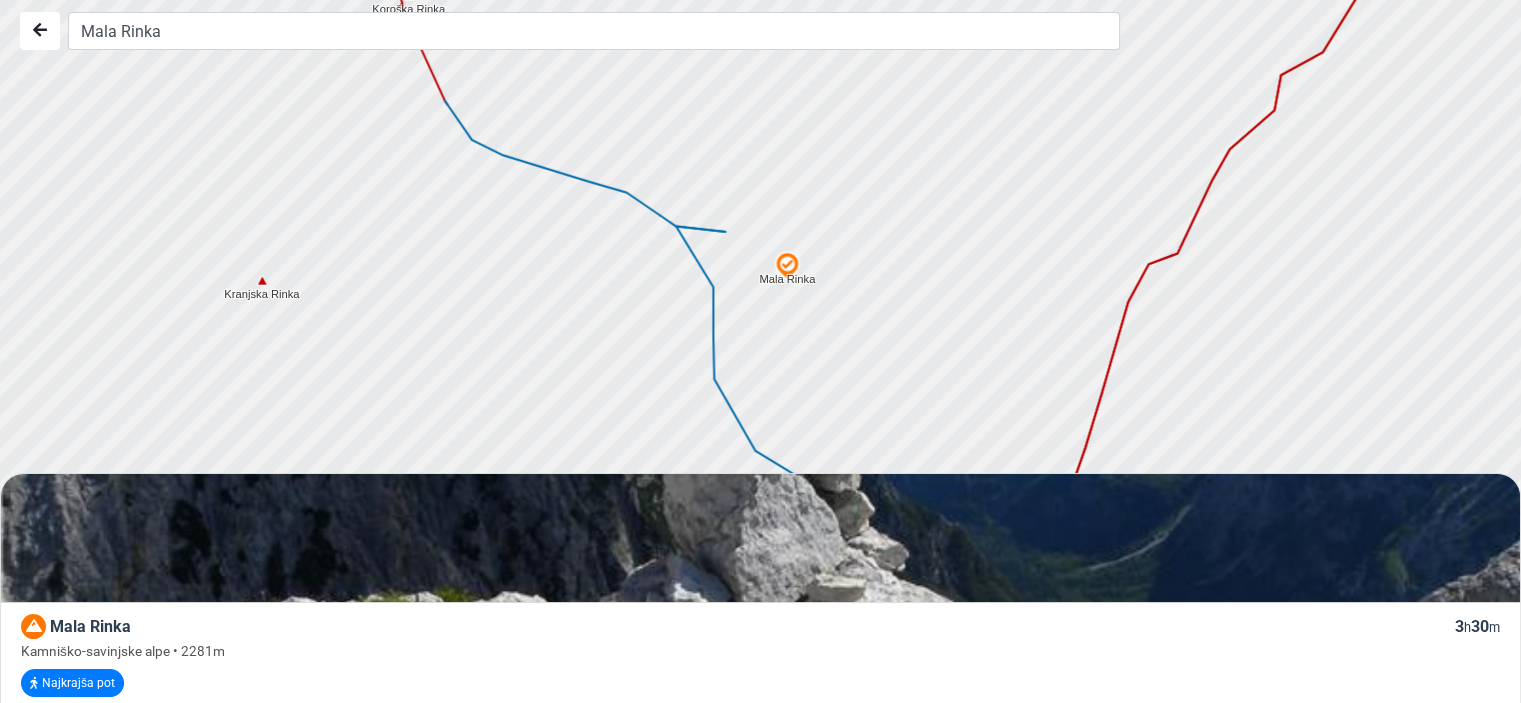 drag, startPoint x: 773, startPoint y: 283, endPoint x: 642, endPoint y: 57, distance: 261.22214 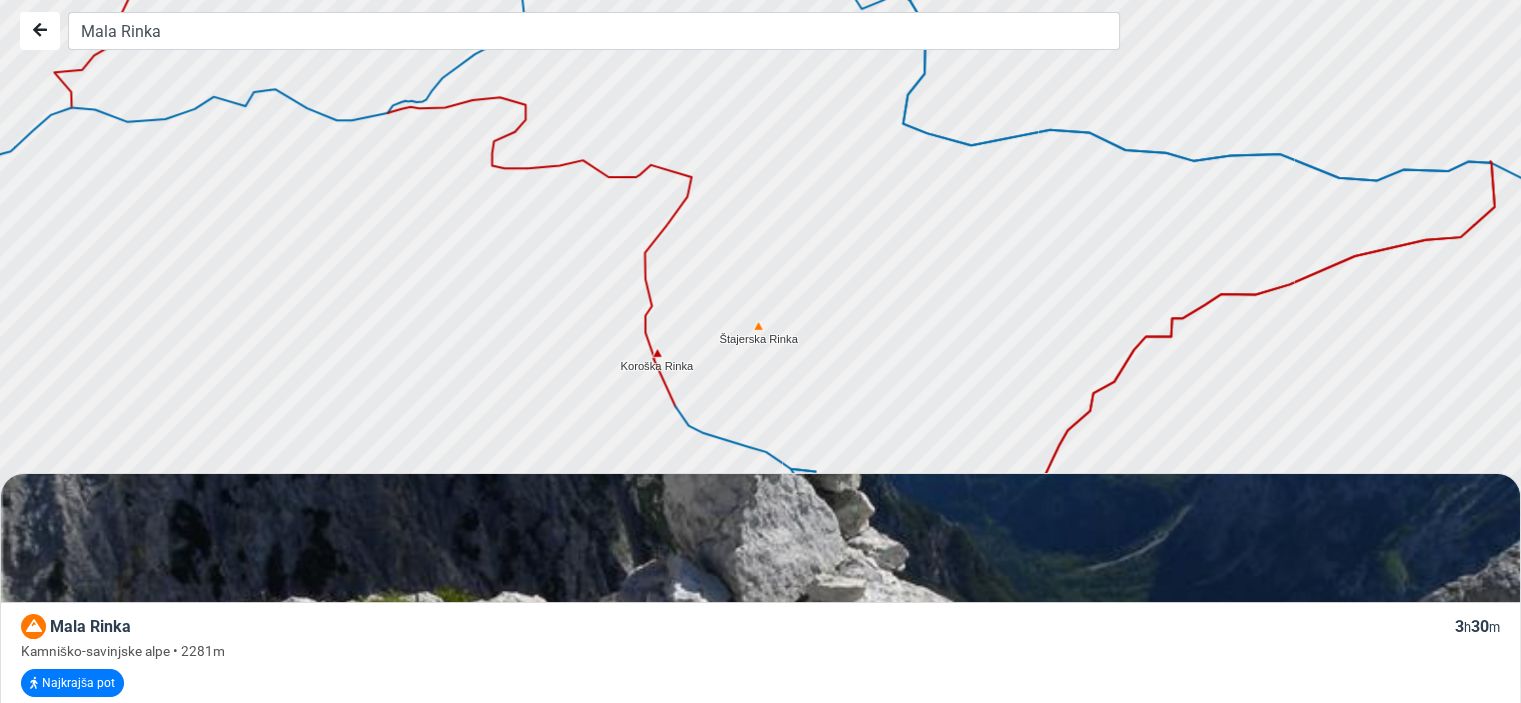 drag, startPoint x: 652, startPoint y: 143, endPoint x: 716, endPoint y: 394, distance: 259.03088 